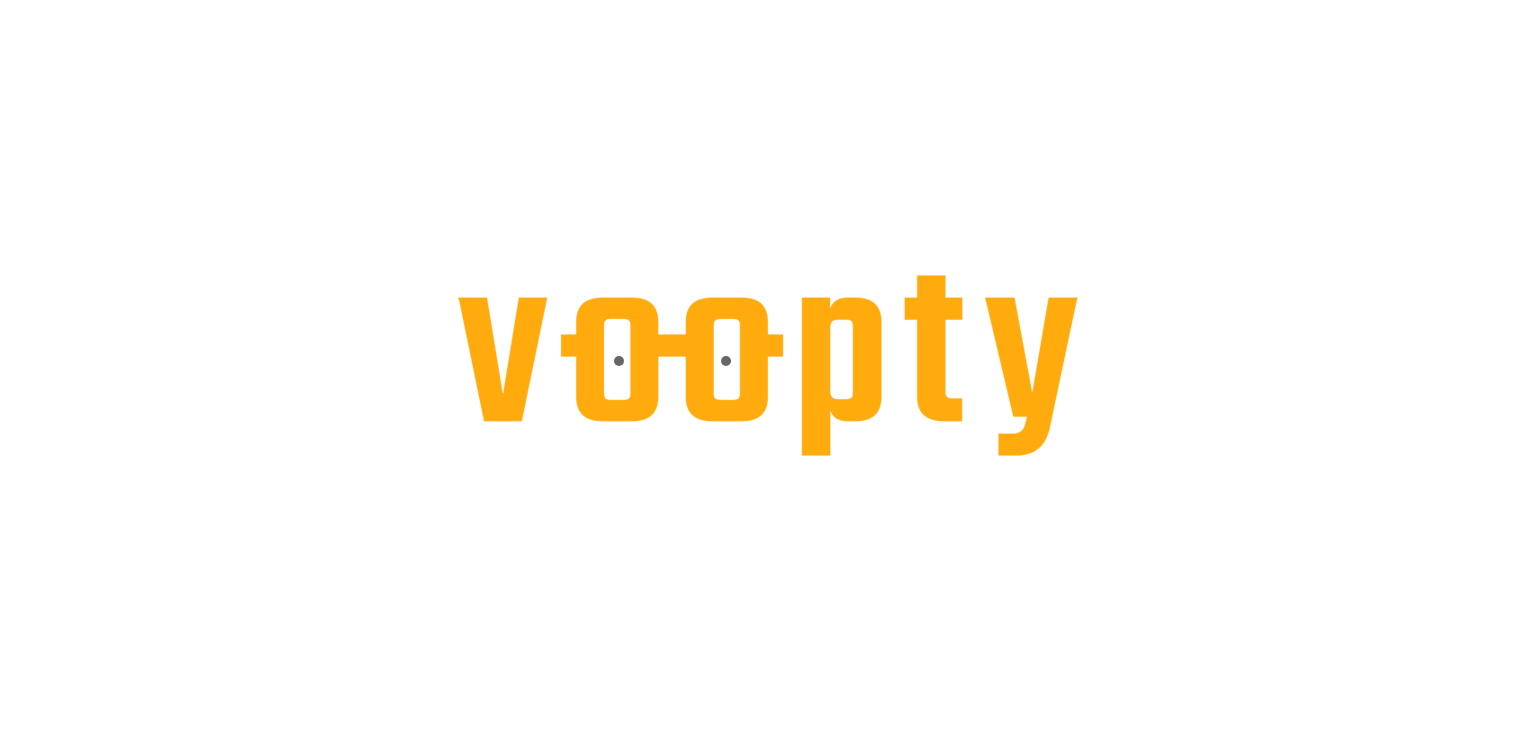 scroll, scrollTop: 0, scrollLeft: 0, axis: both 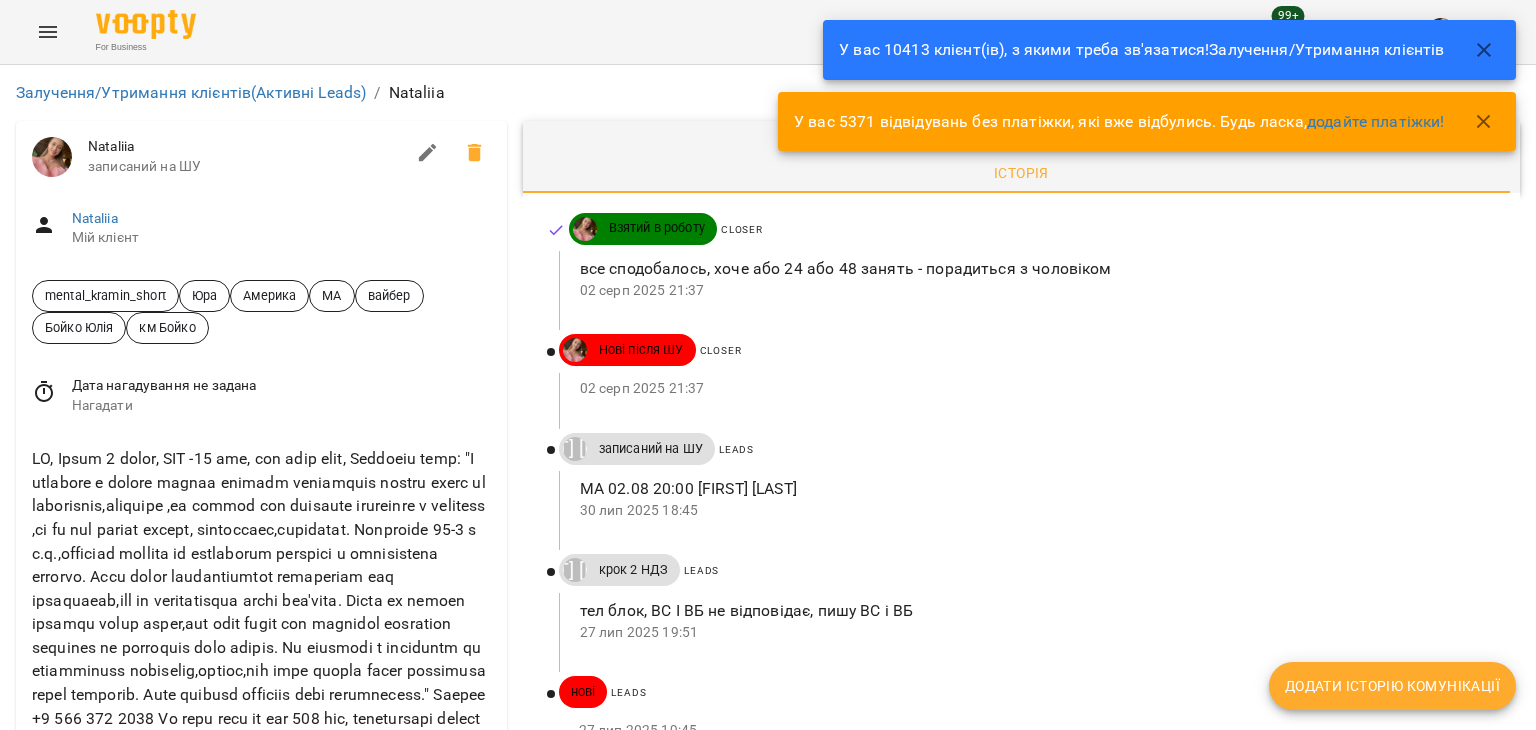 click on "27 лип 2025 19:45" at bounding box center (1033, 731) 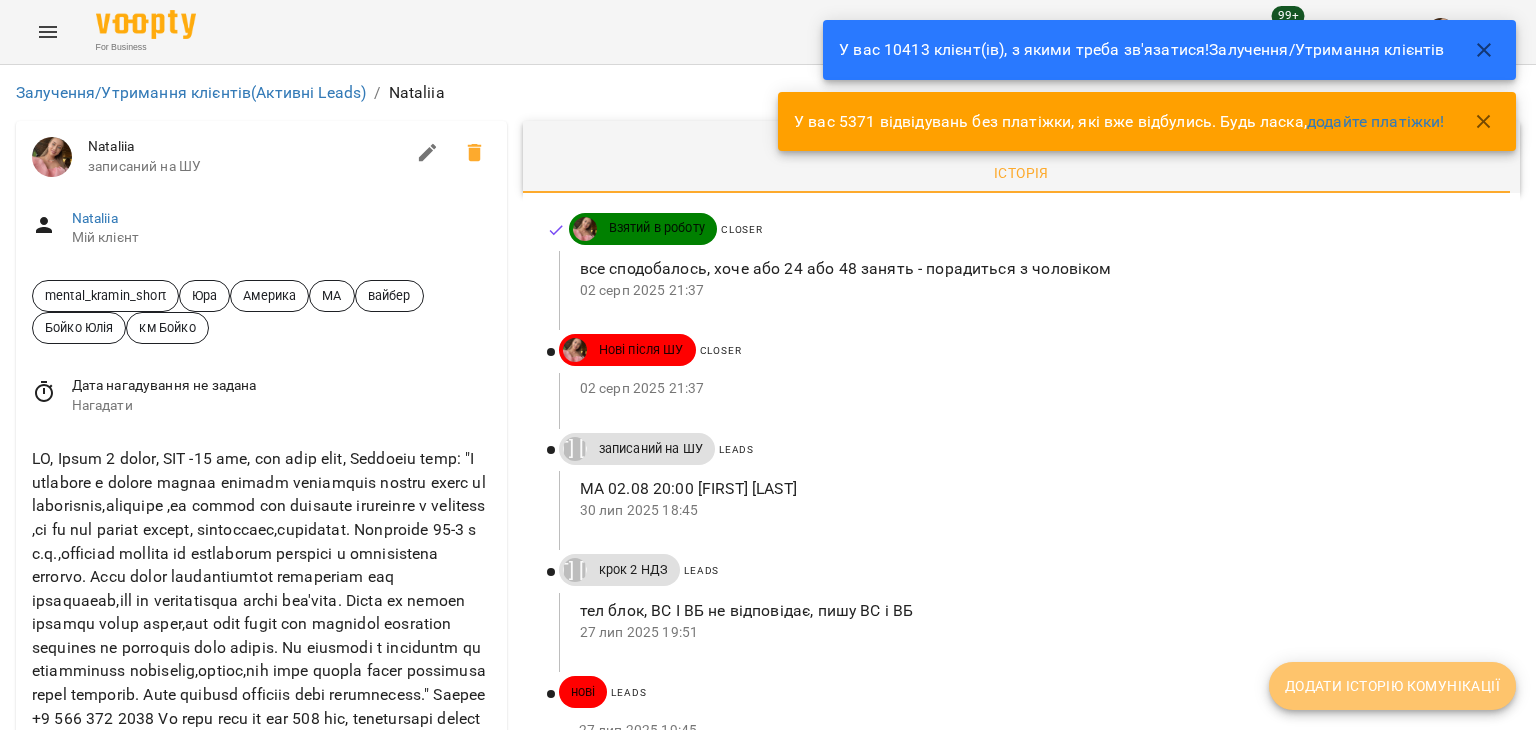 click on "Додати історію комунікації" at bounding box center (1392, 686) 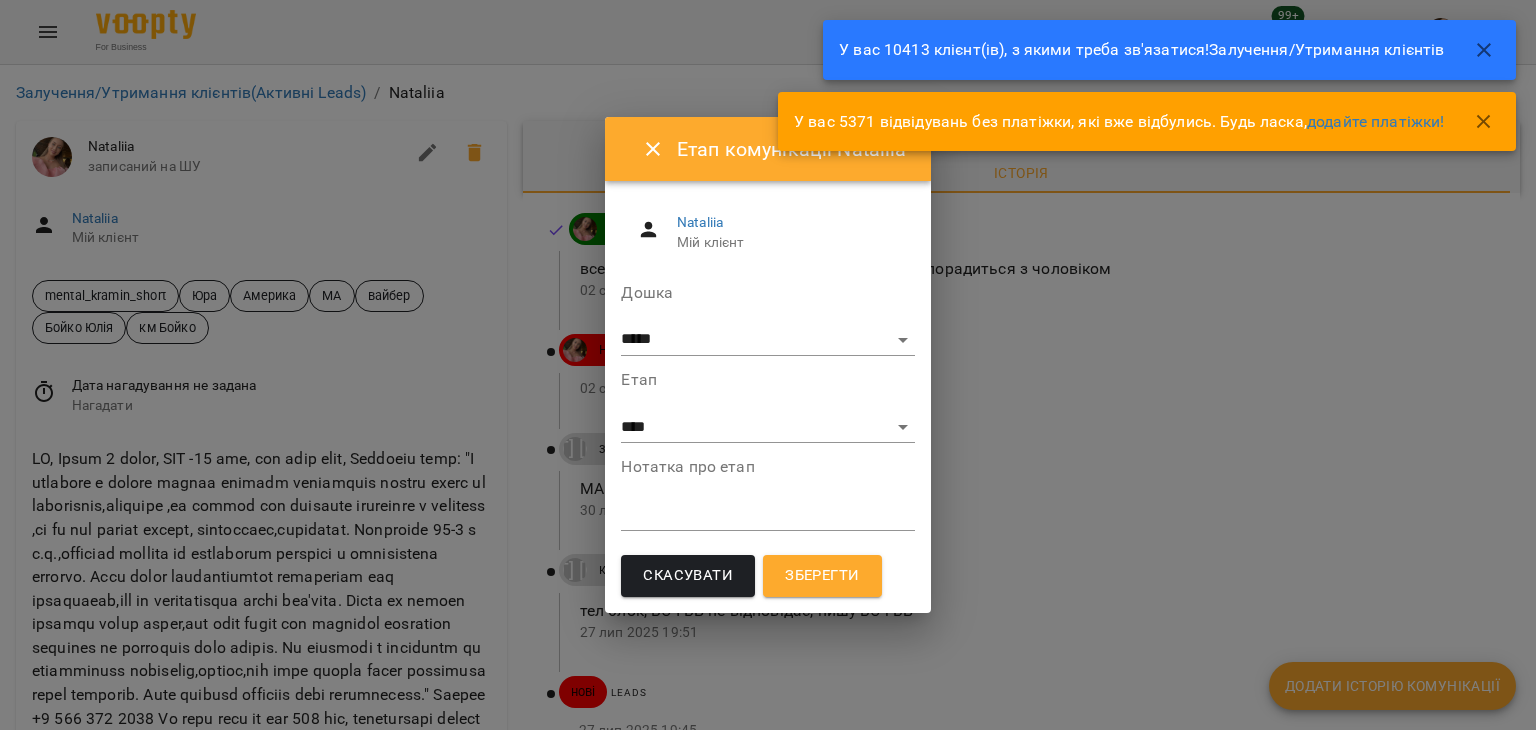 click on "**********" at bounding box center (767, 443) 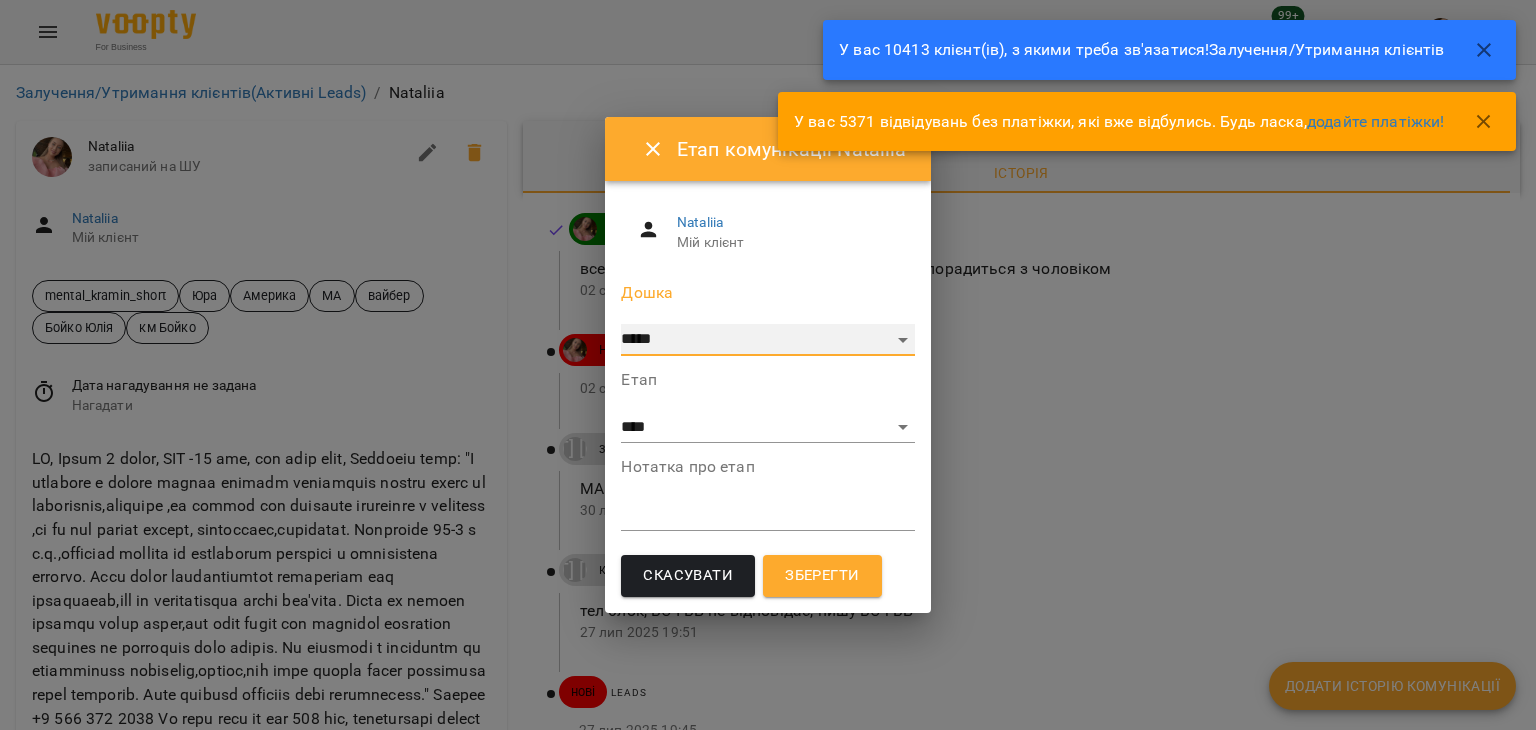 drag, startPoint x: 666, startPoint y: 333, endPoint x: 667, endPoint y: 348, distance: 15.033297 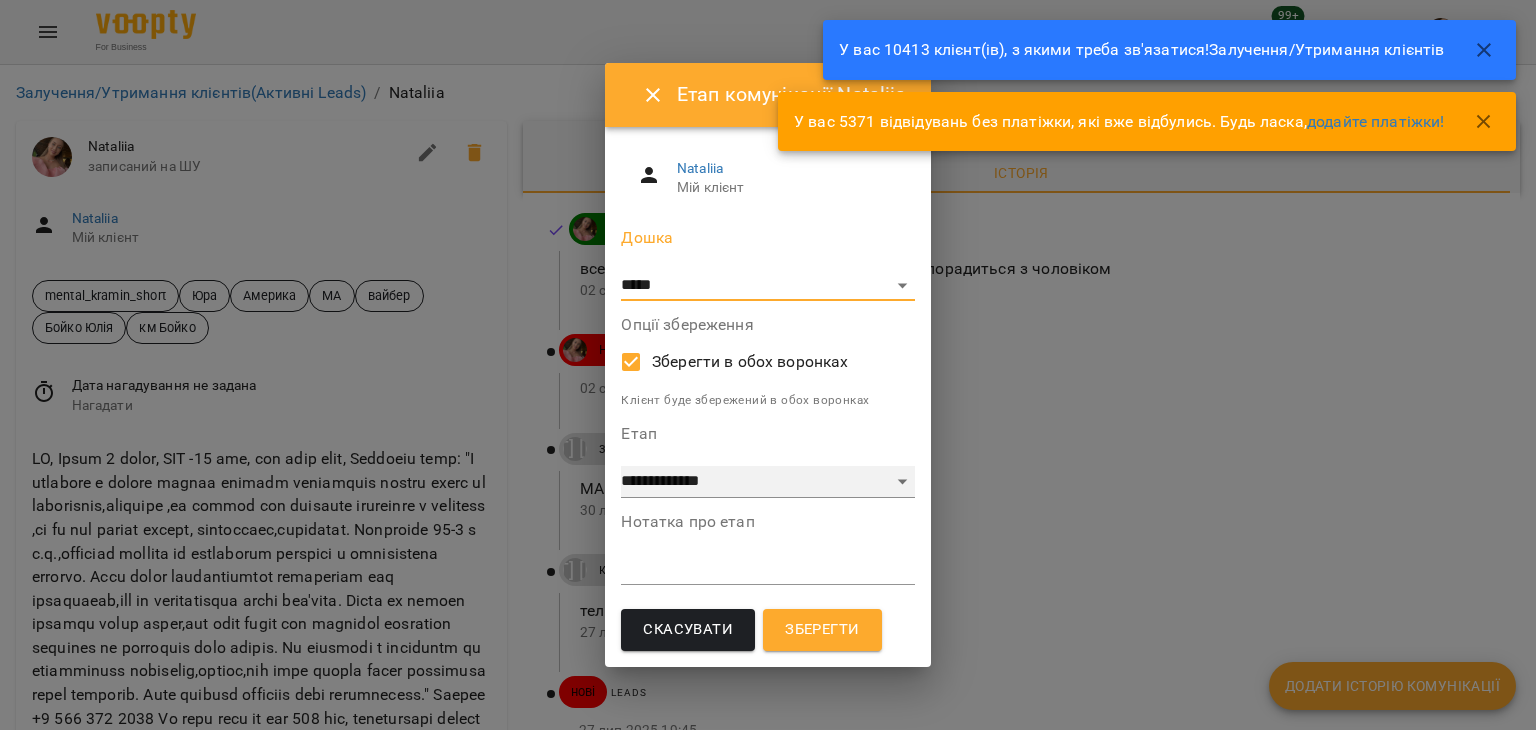 click on "**********" at bounding box center [767, 482] 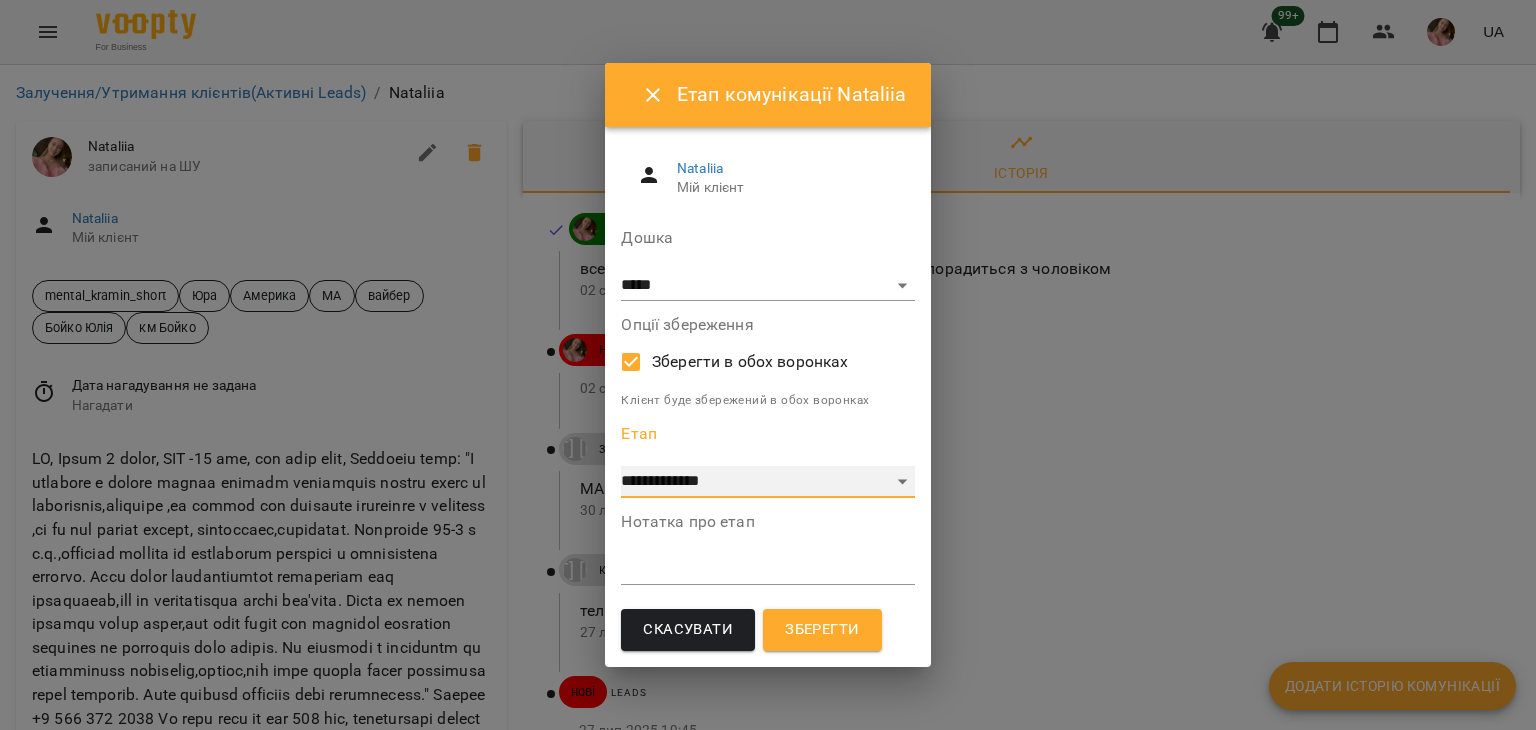 select on "*" 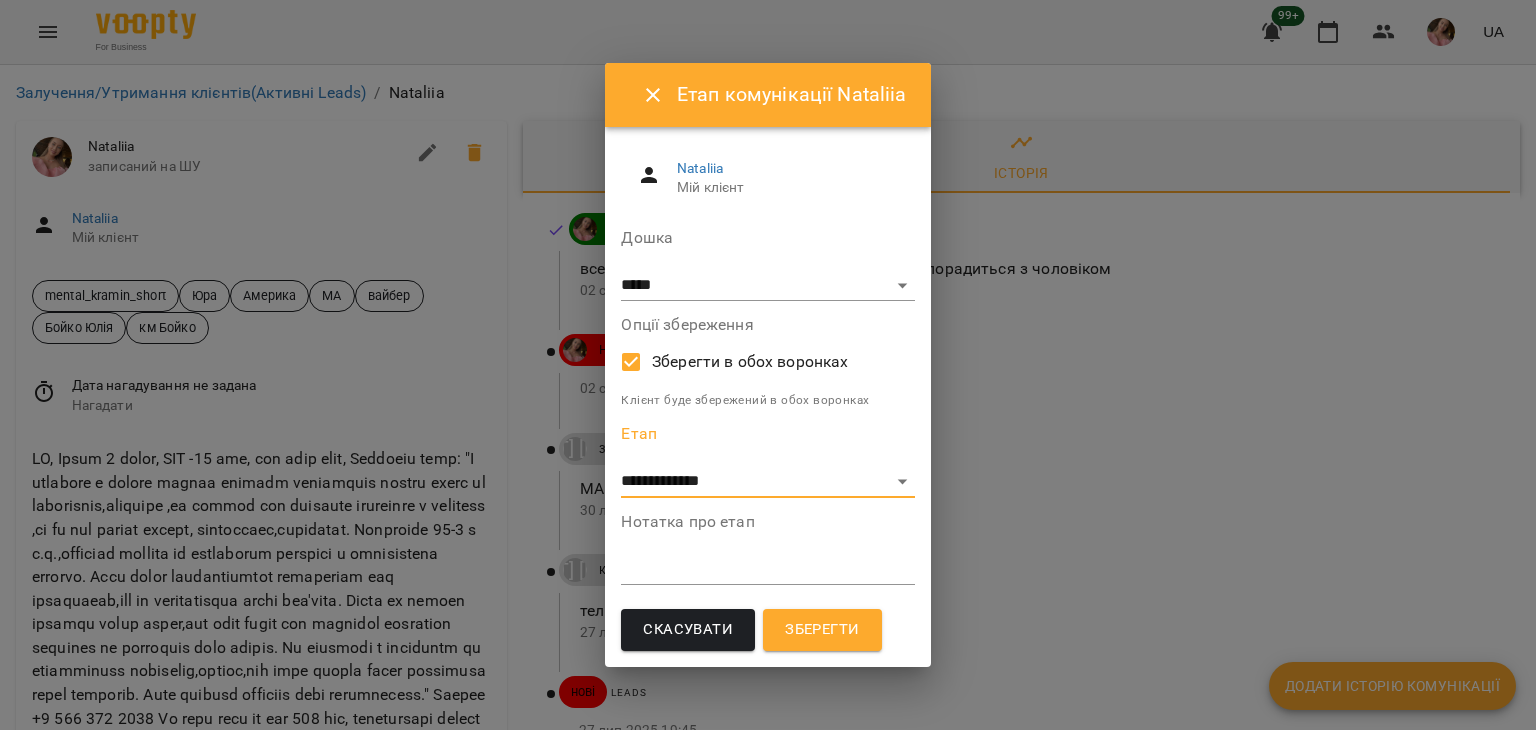 click at bounding box center (767, 568) 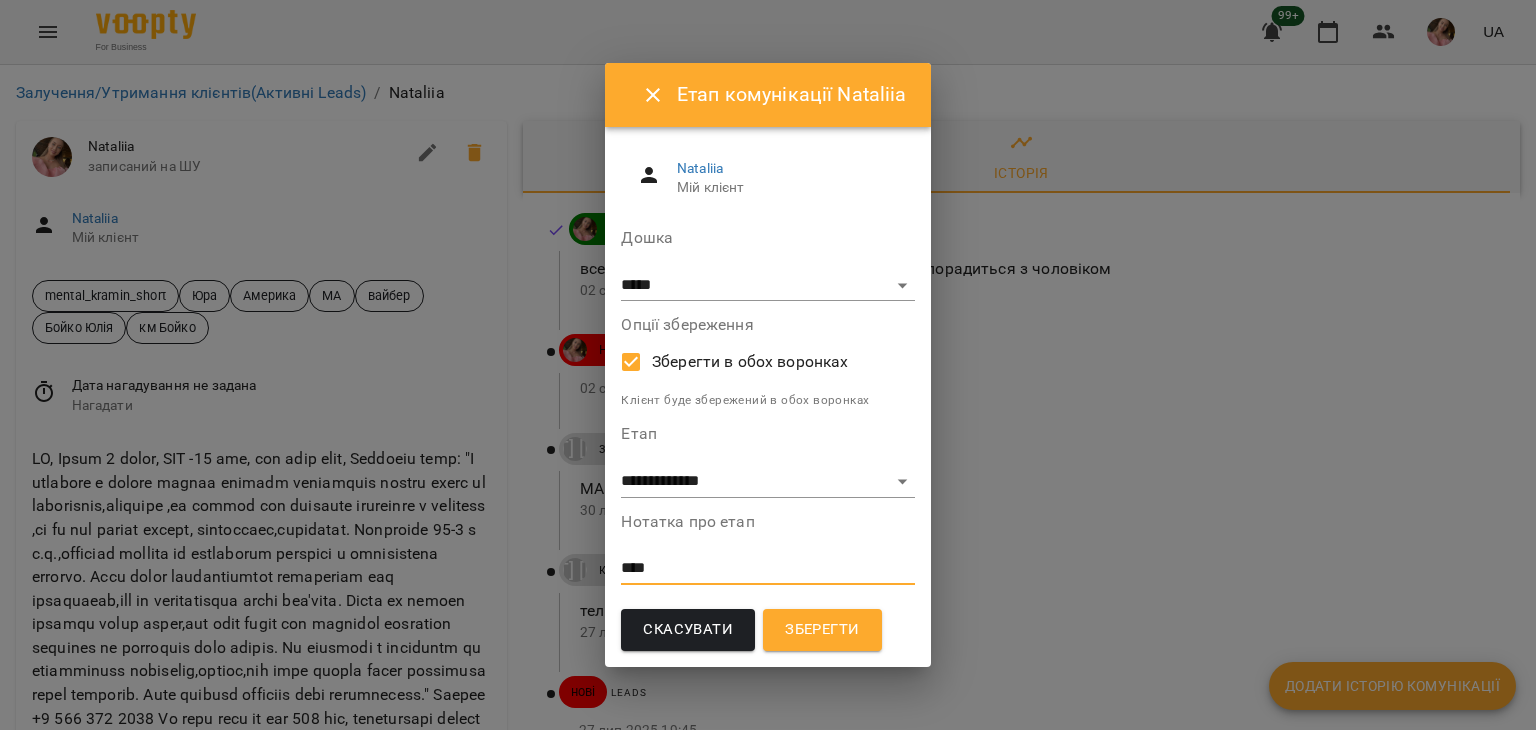 type on "****" 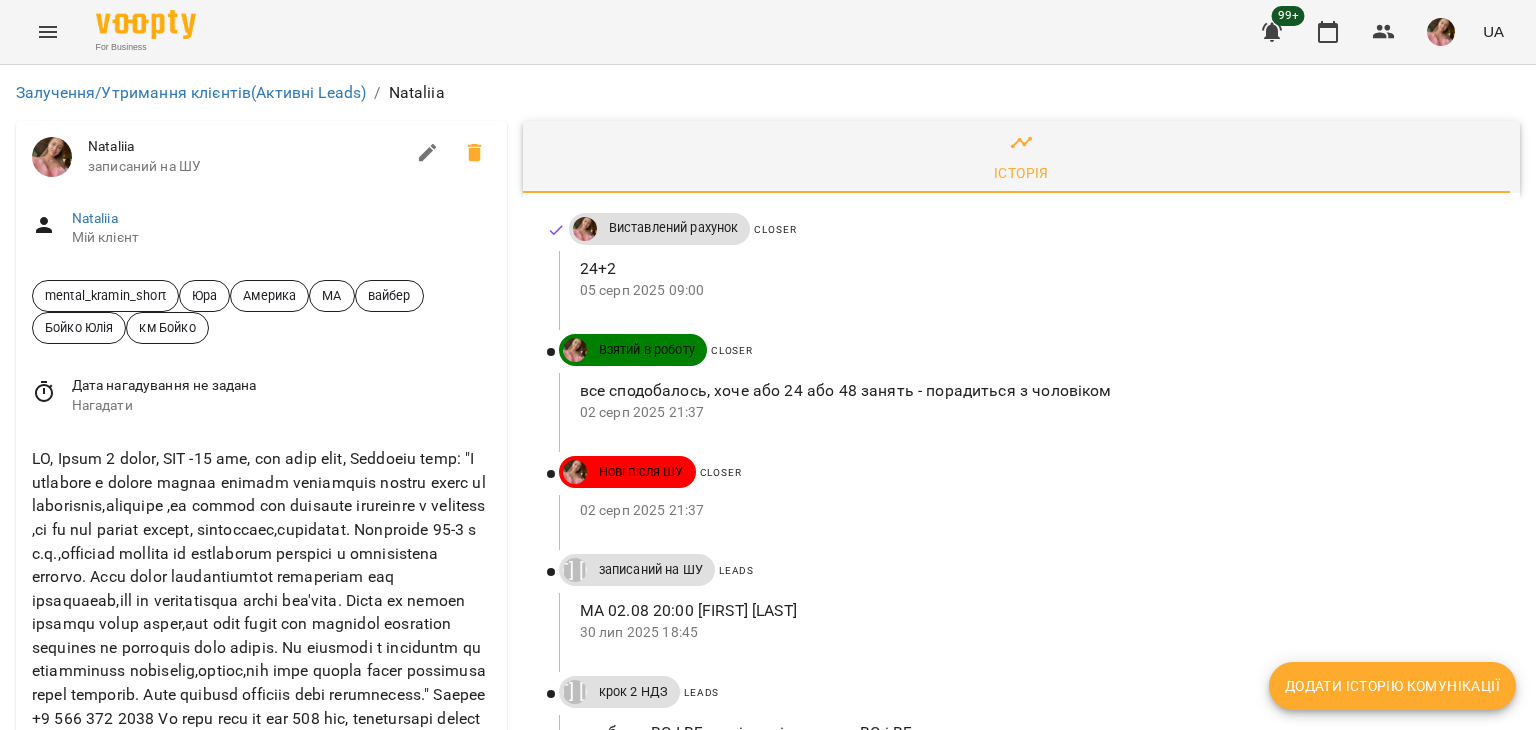click on "Додати історію комунікації" at bounding box center [1392, 686] 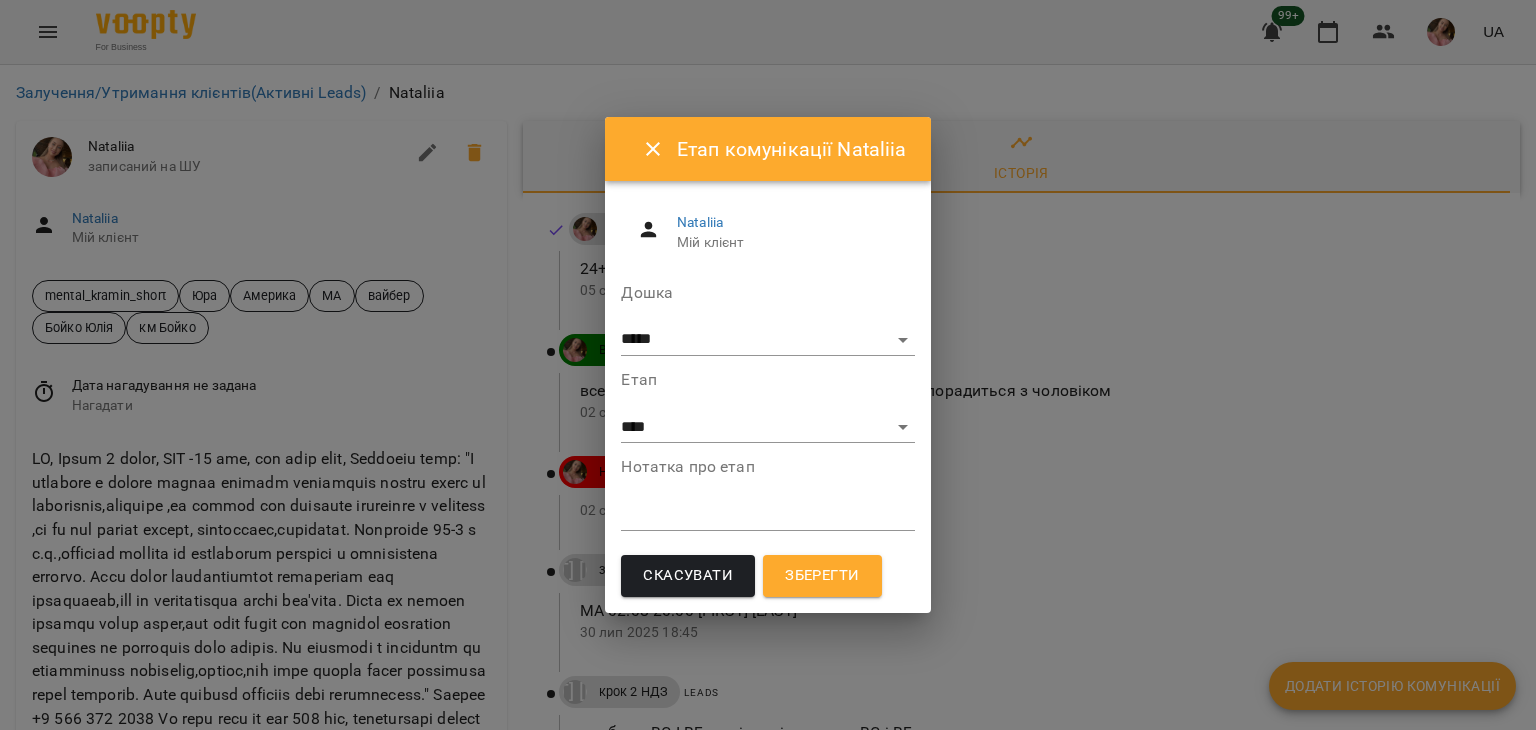 click on "Дошка ***** ******** ****** ********" at bounding box center [767, 320] 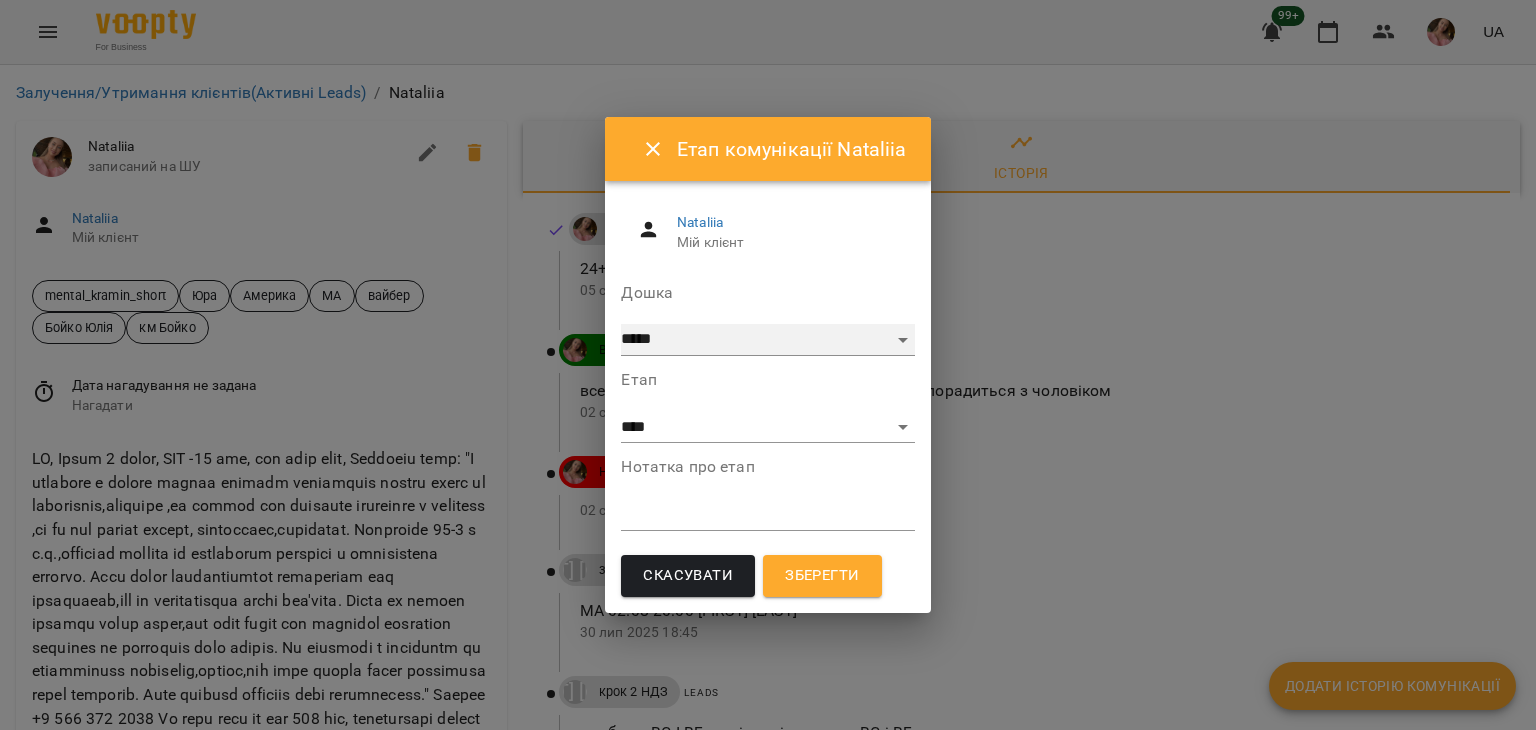 click on "***** ******** ****** ********" at bounding box center [767, 340] 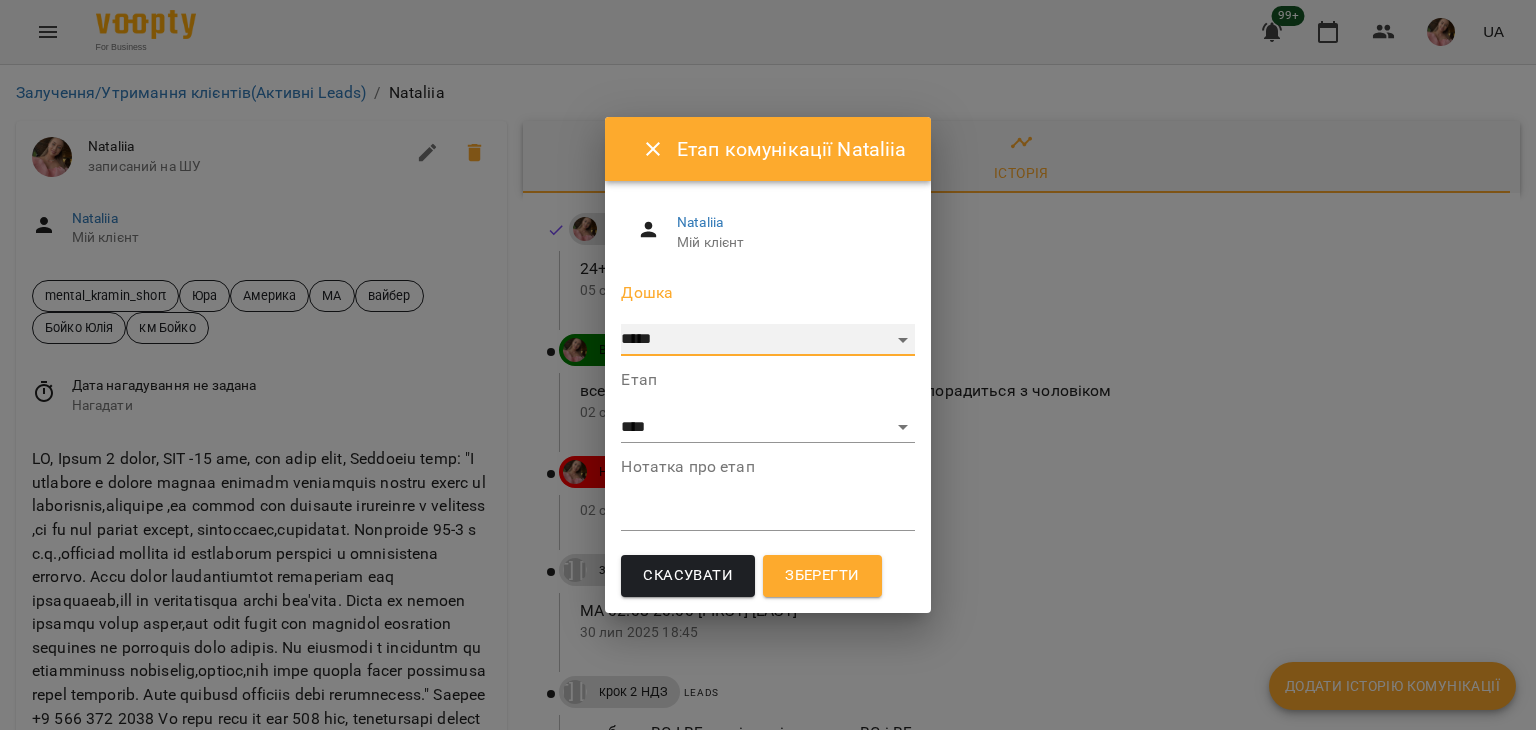 select on "**********" 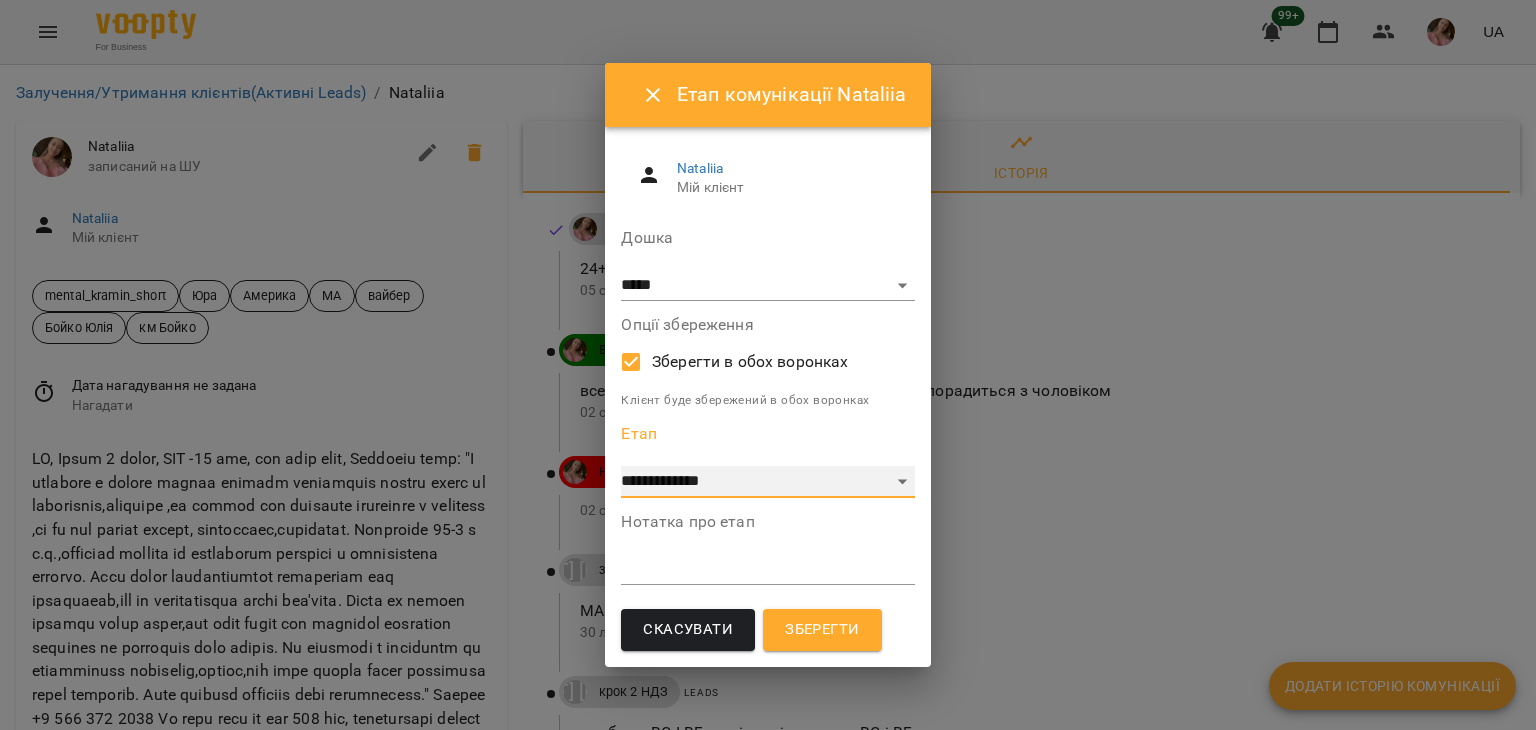 drag, startPoint x: 652, startPoint y: 488, endPoint x: 652, endPoint y: 466, distance: 22 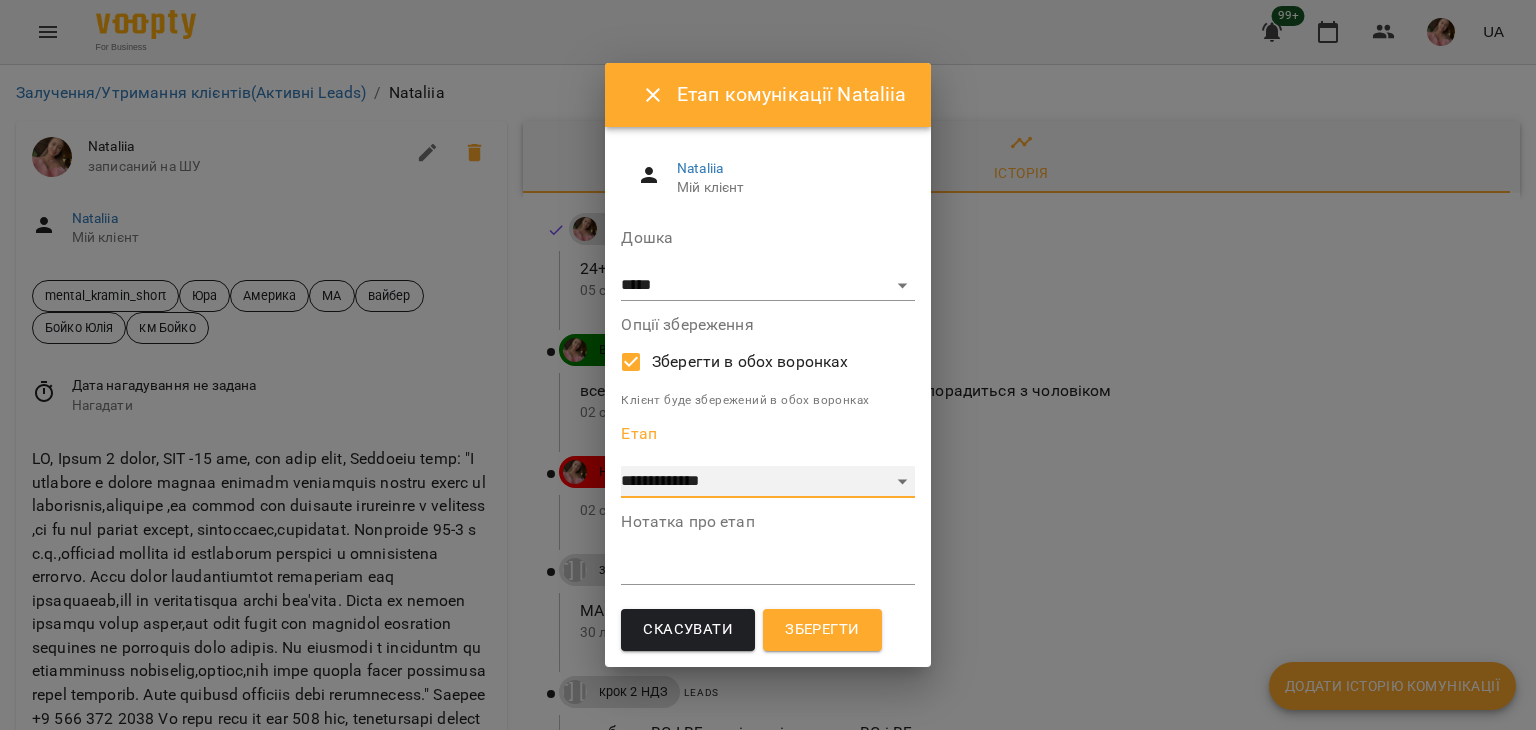 select on "*" 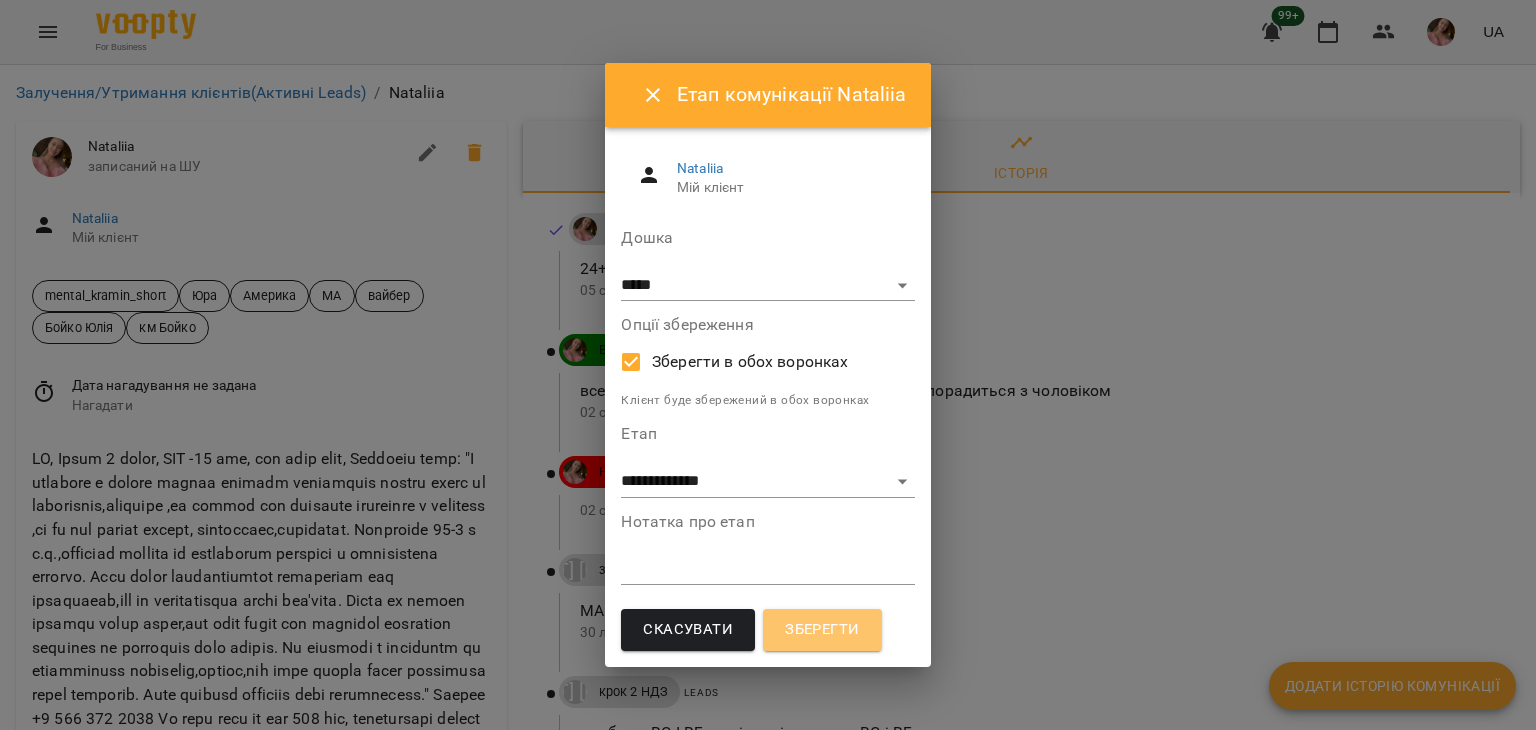 click on "Зберегти" at bounding box center (822, 630) 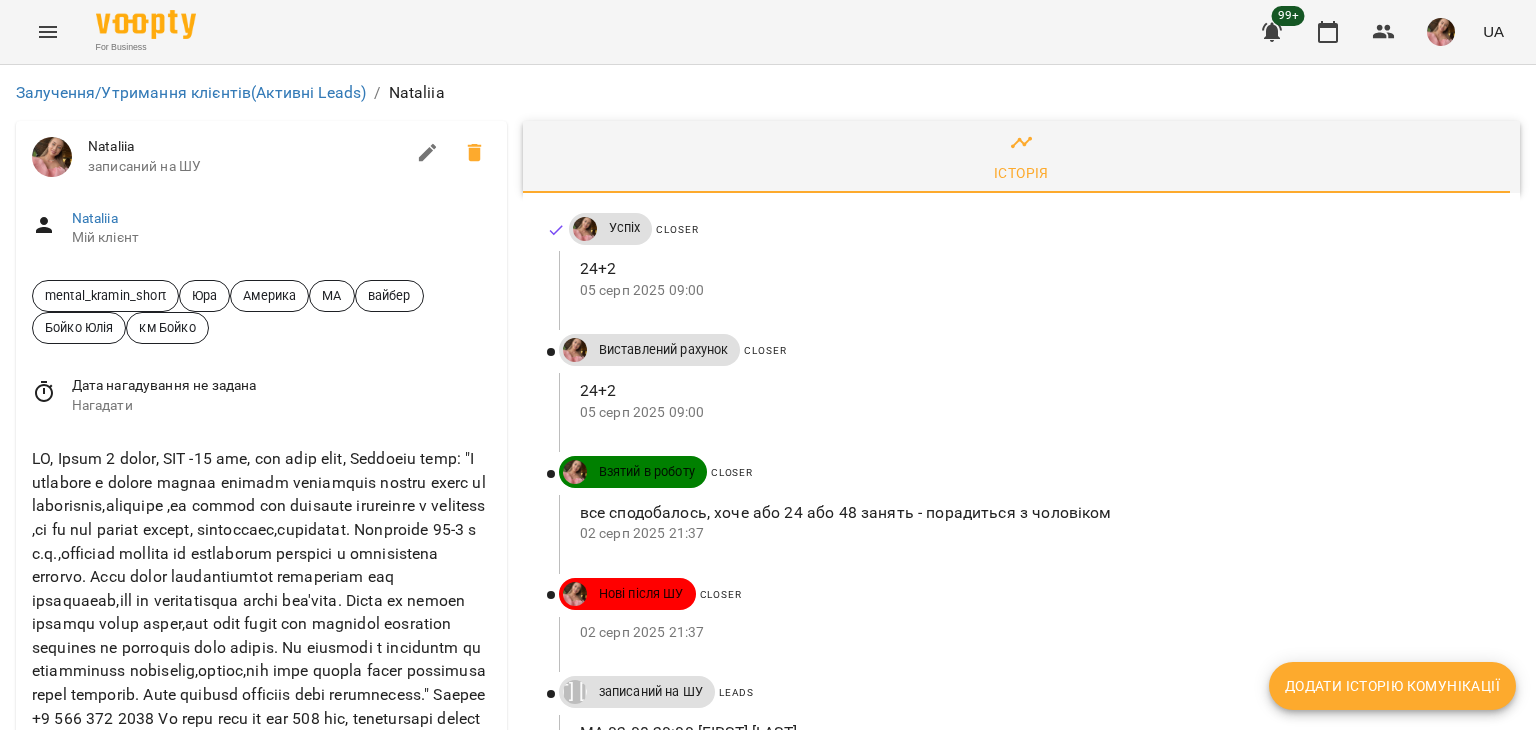scroll, scrollTop: 0, scrollLeft: 0, axis: both 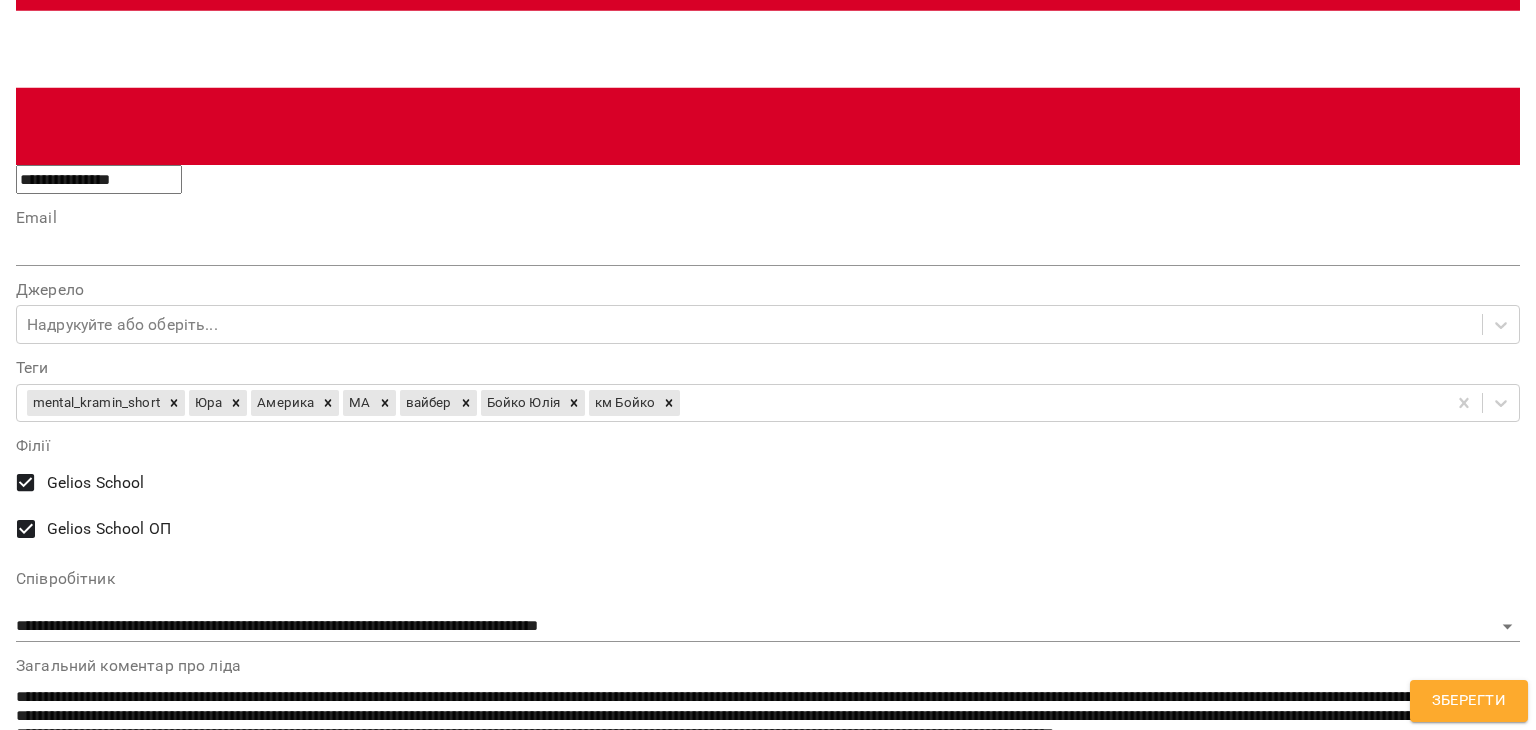 click on "**********" at bounding box center (768, 1374) 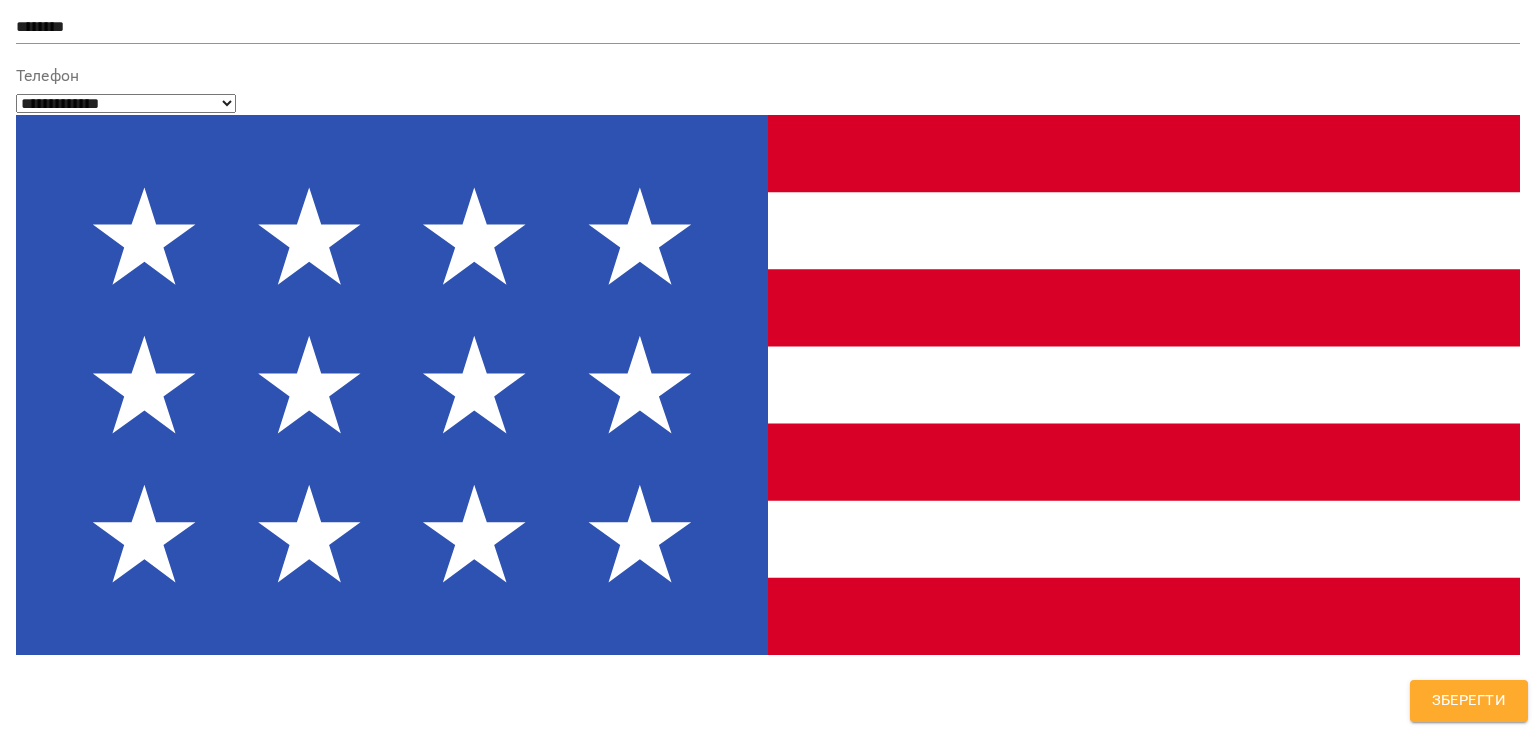 scroll, scrollTop: 200, scrollLeft: 0, axis: vertical 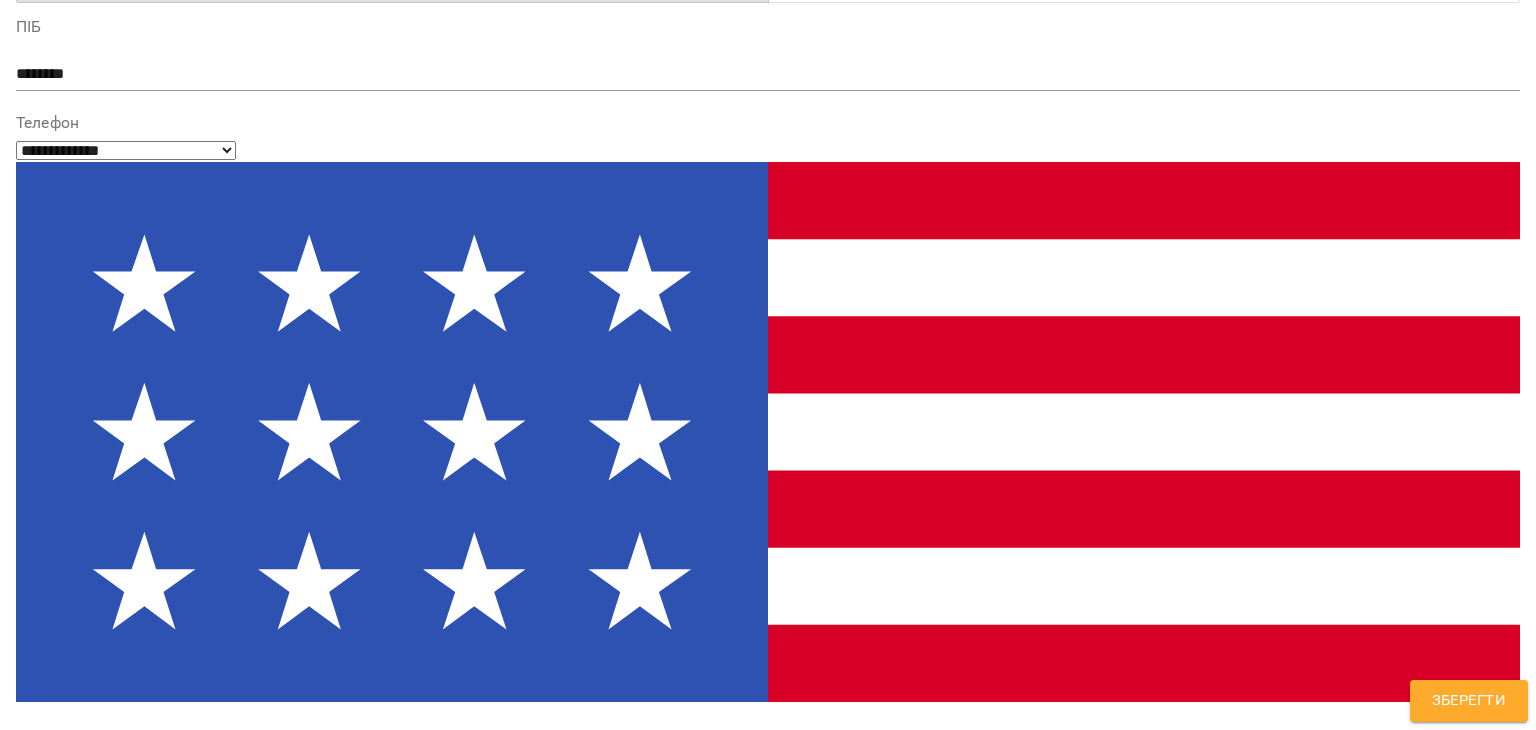 drag, startPoint x: 203, startPoint y: 158, endPoint x: 0, endPoint y: 162, distance: 203.0394 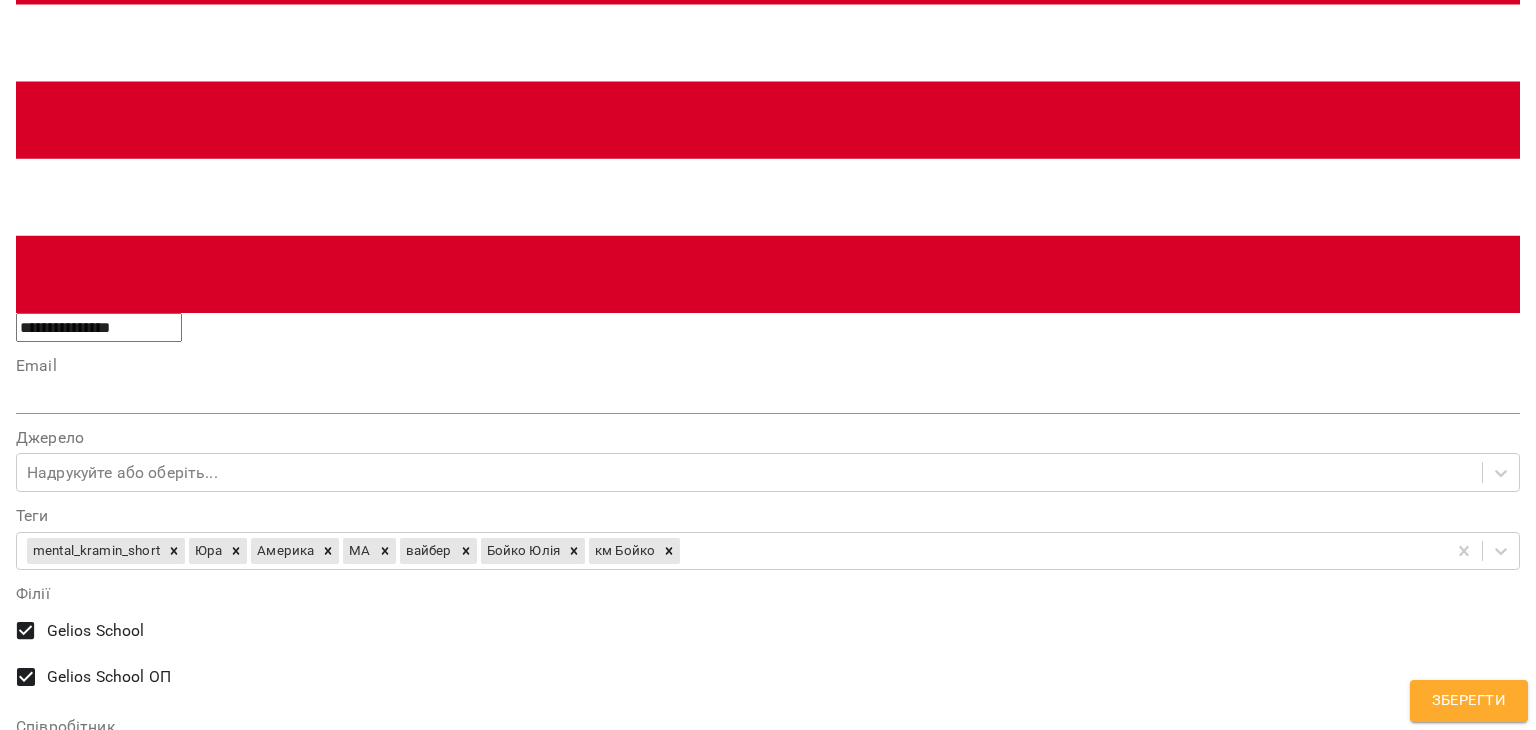 scroll, scrollTop: 1200, scrollLeft: 0, axis: vertical 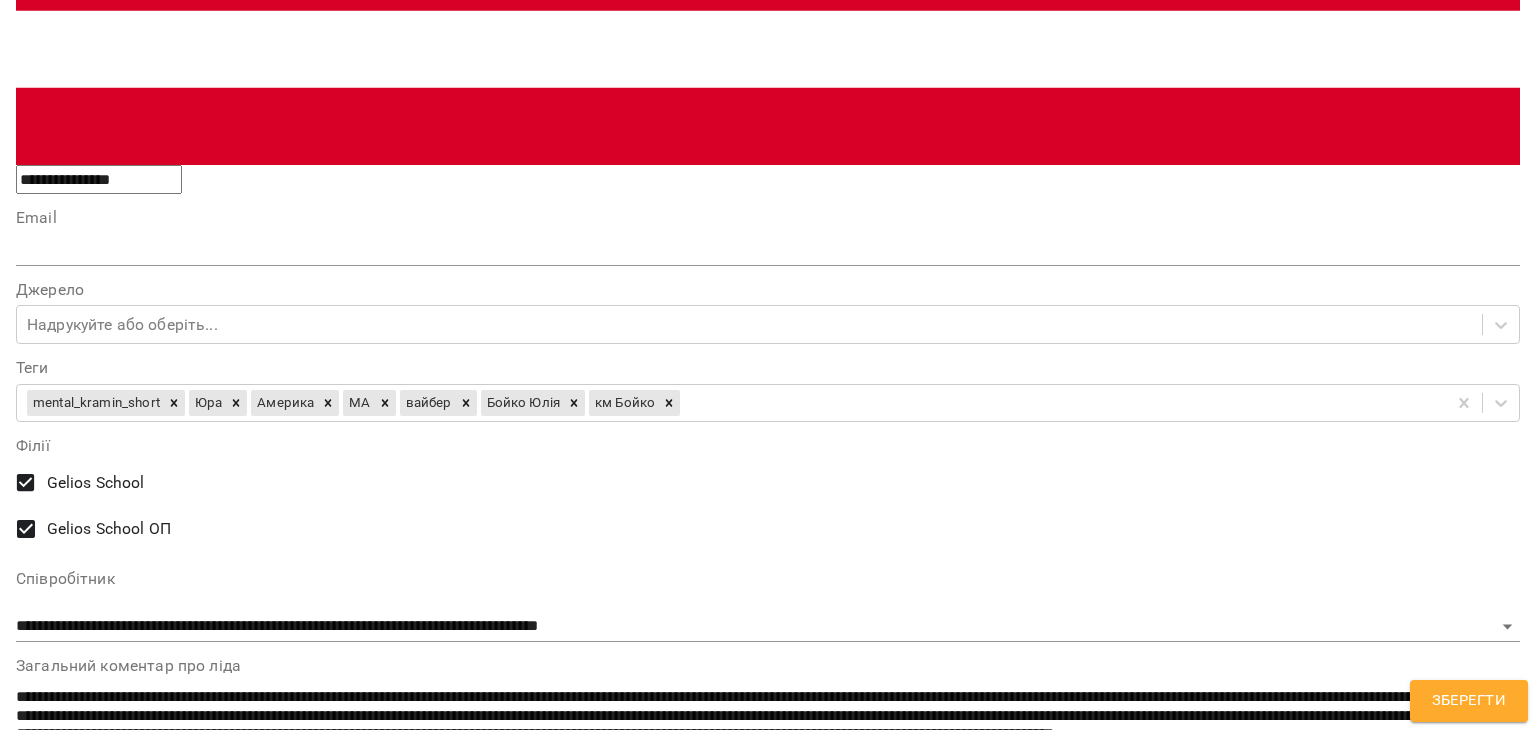click on "**********" at bounding box center [768, 1374] 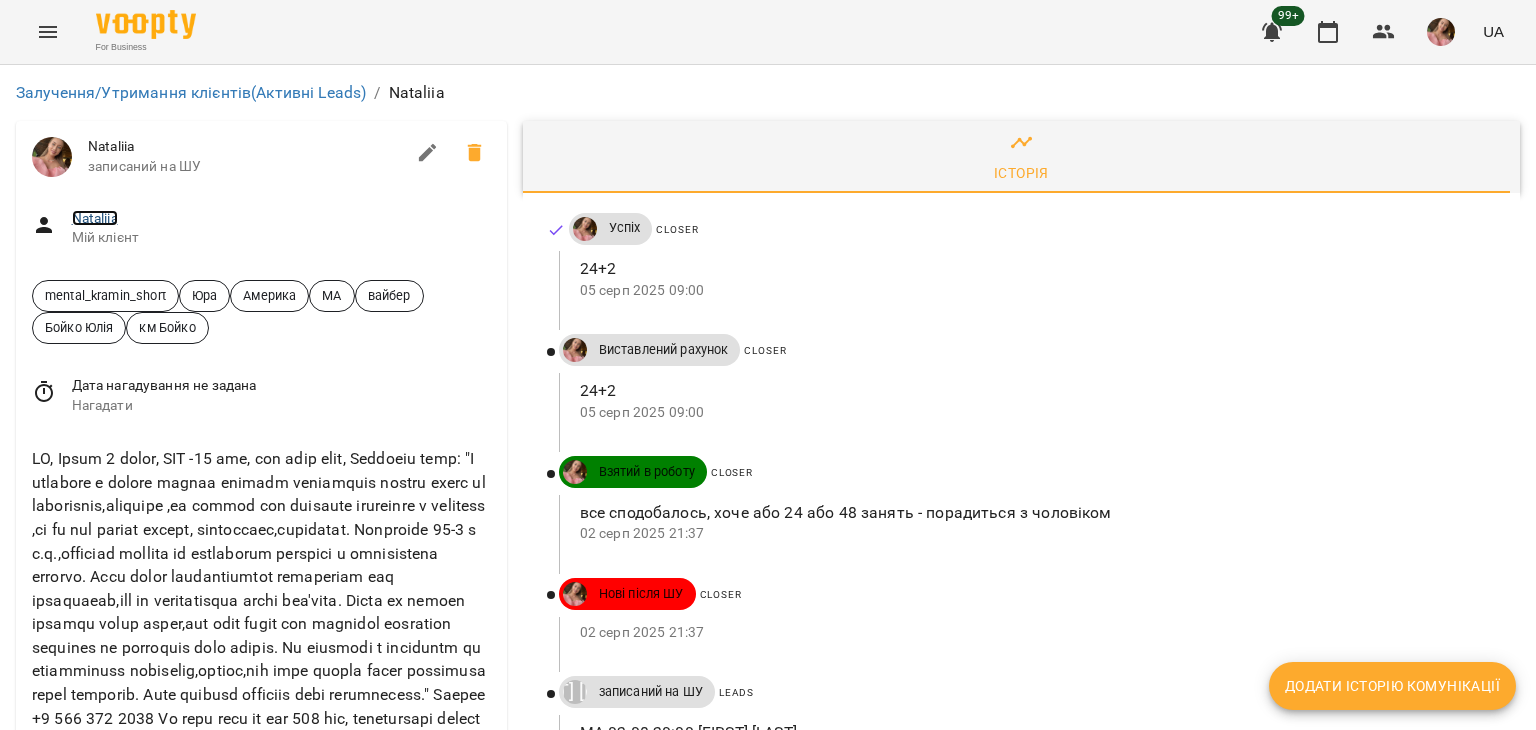 click on "Nataliia" at bounding box center [95, 218] 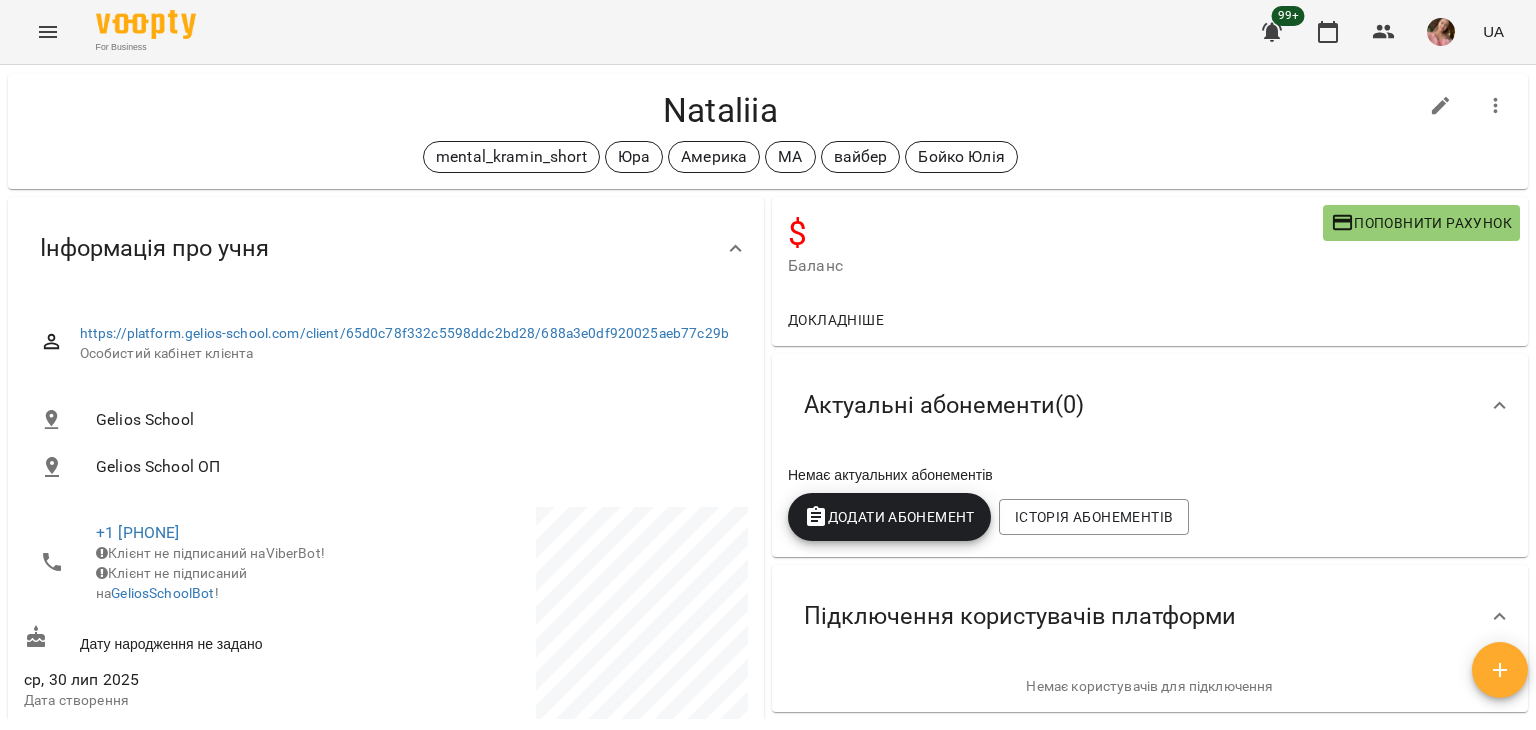 scroll, scrollTop: 0, scrollLeft: 0, axis: both 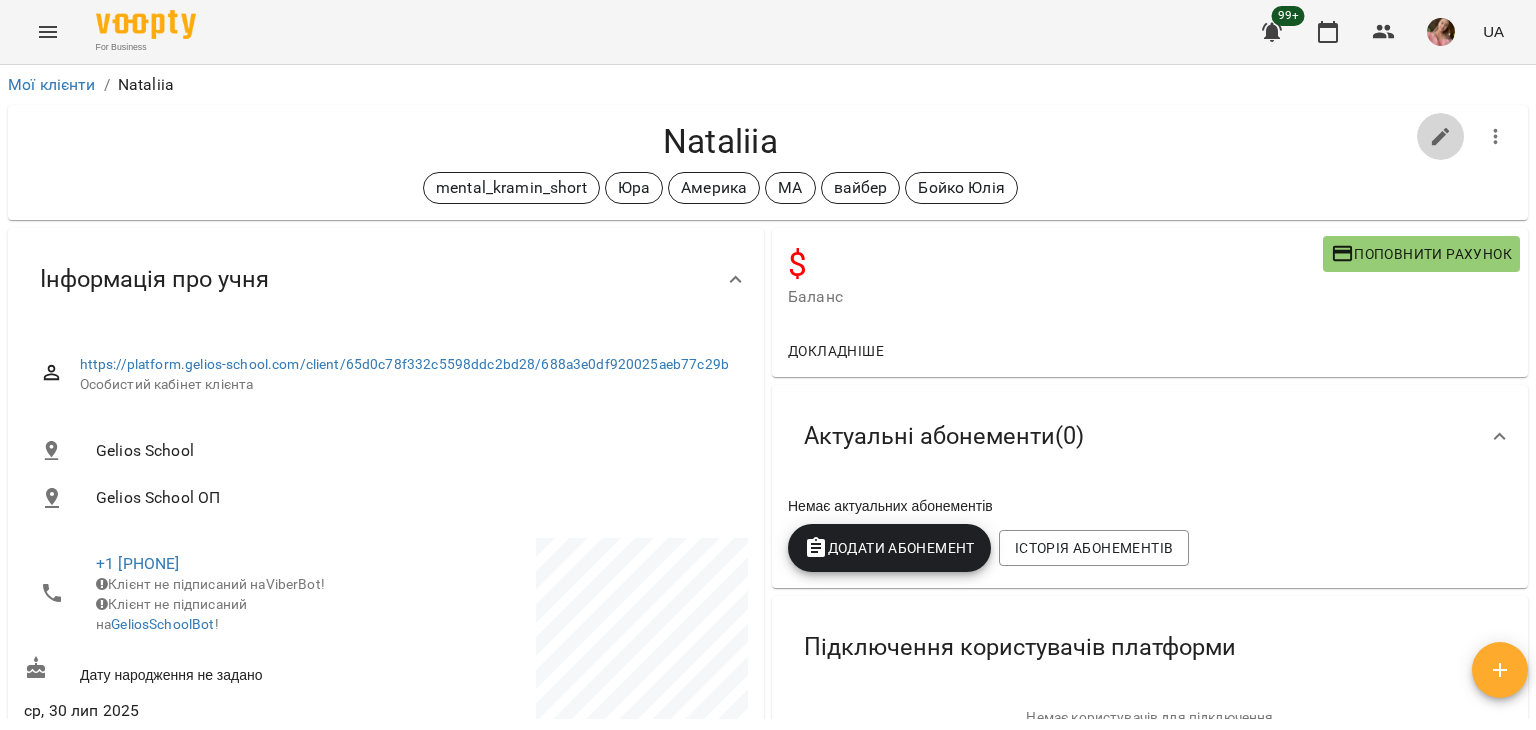 click 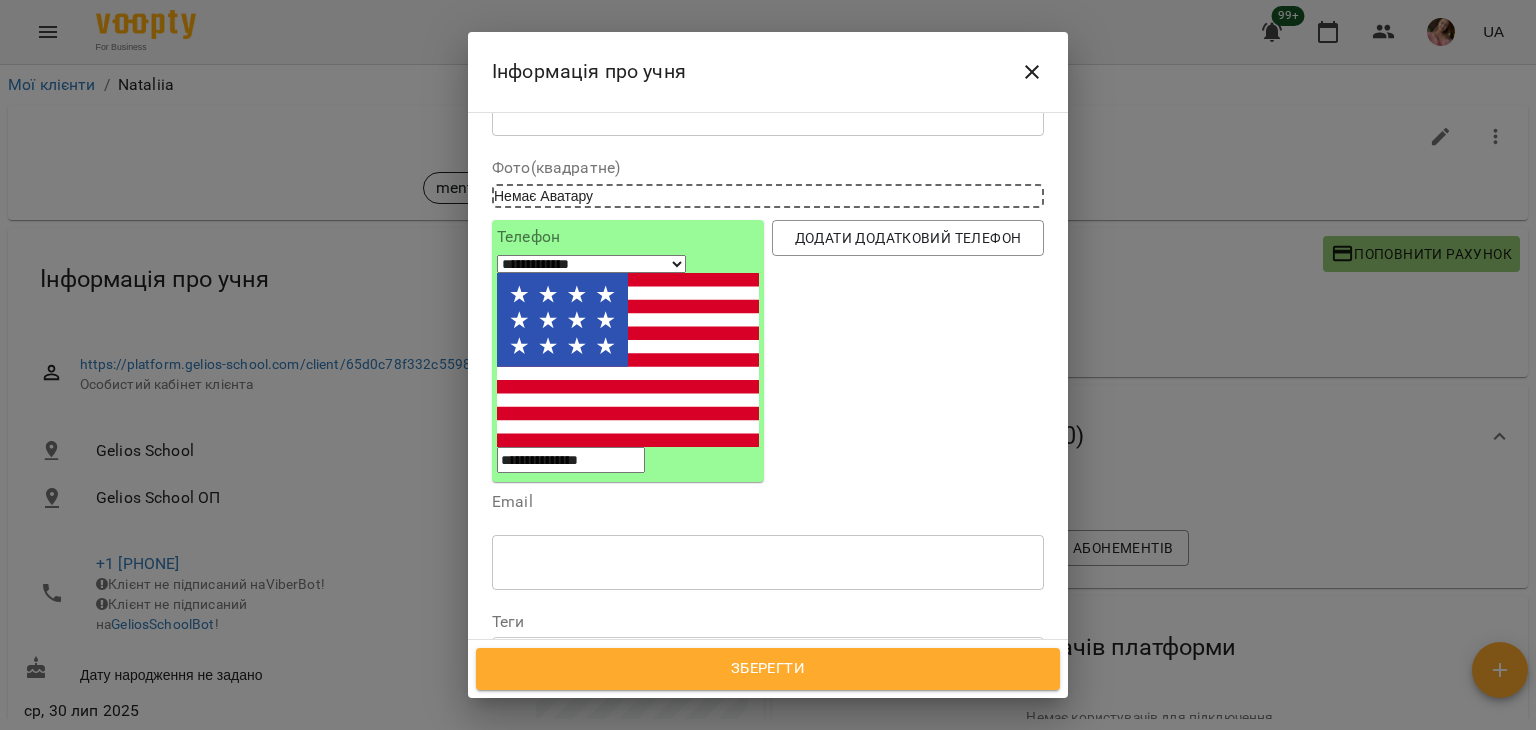 scroll, scrollTop: 300, scrollLeft: 0, axis: vertical 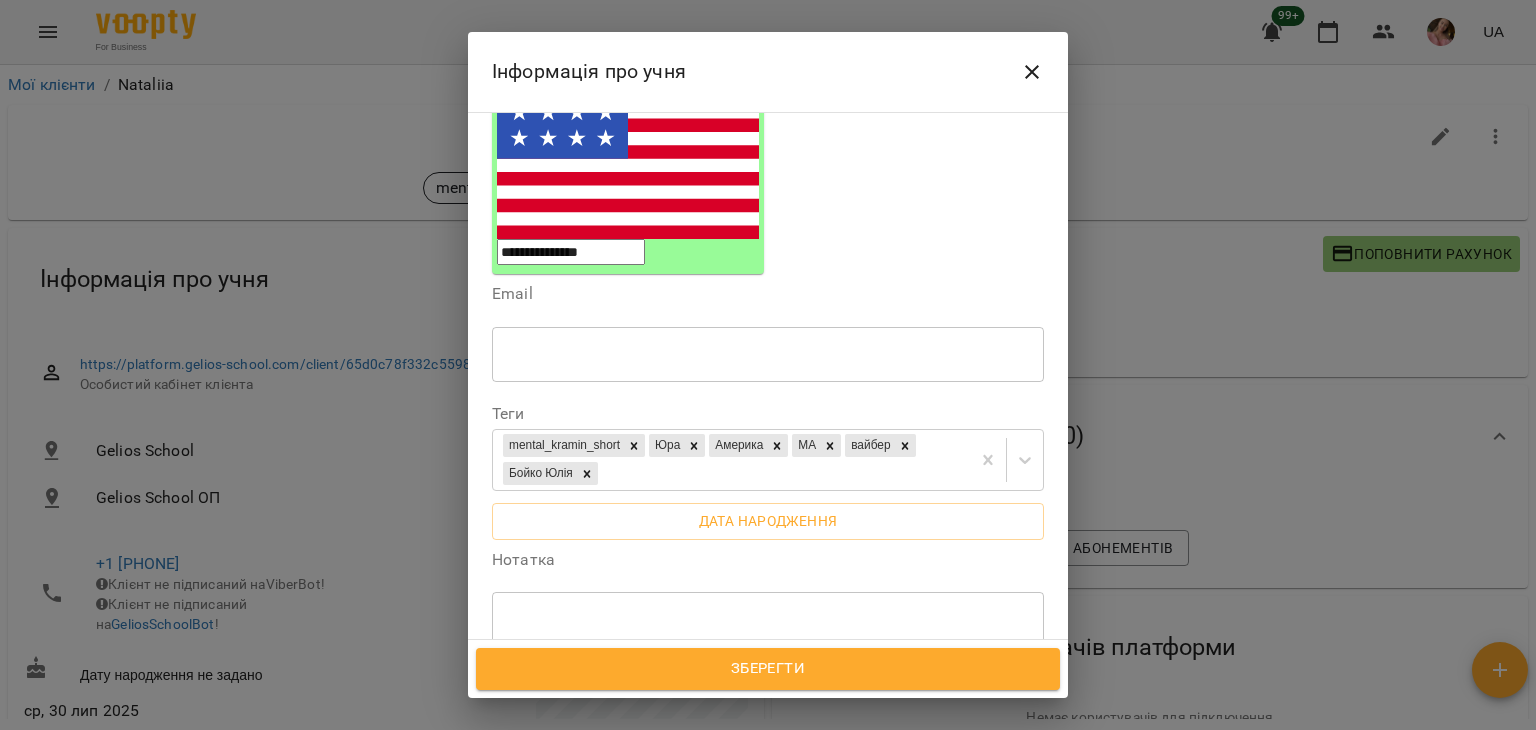 click on "* ​" at bounding box center (768, 619) 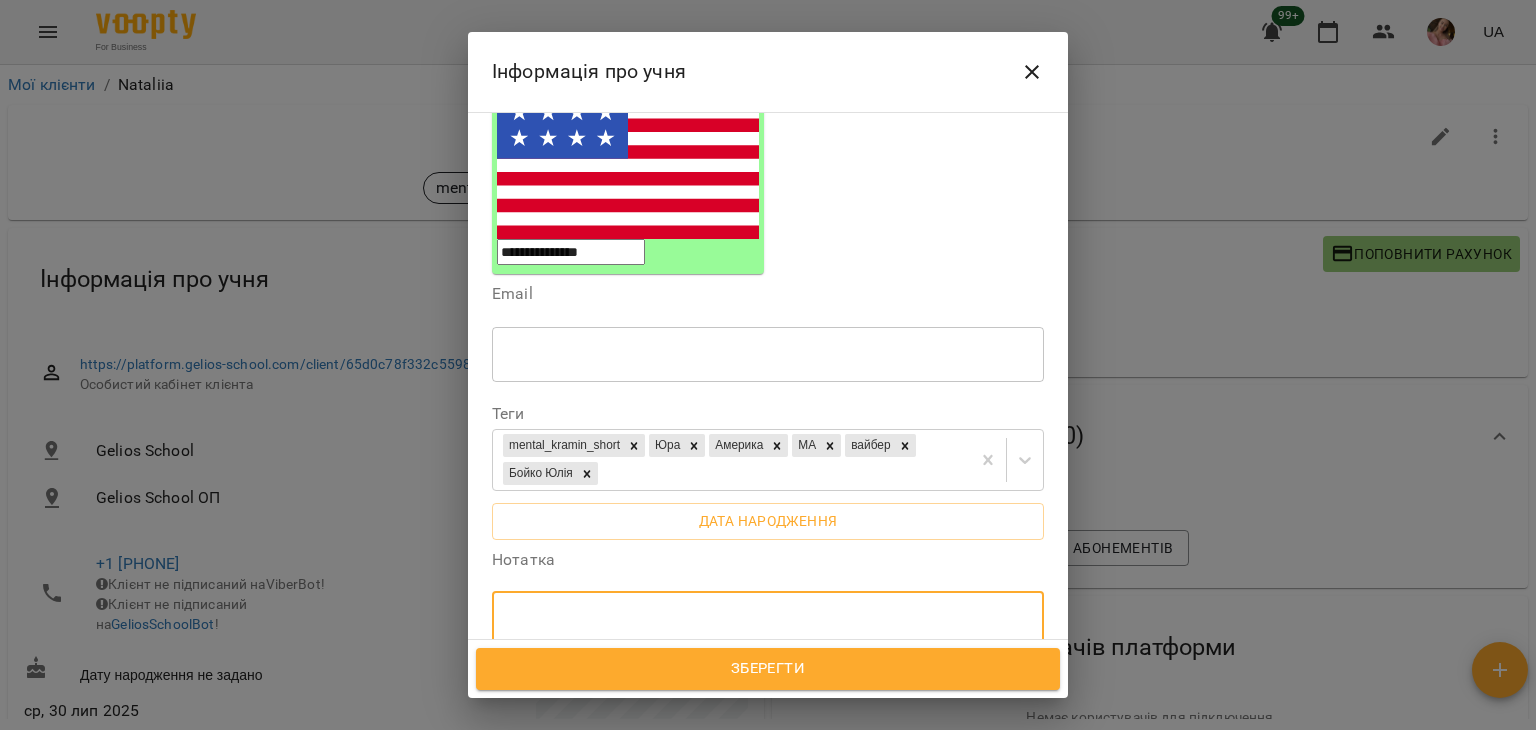 paste on "**********" 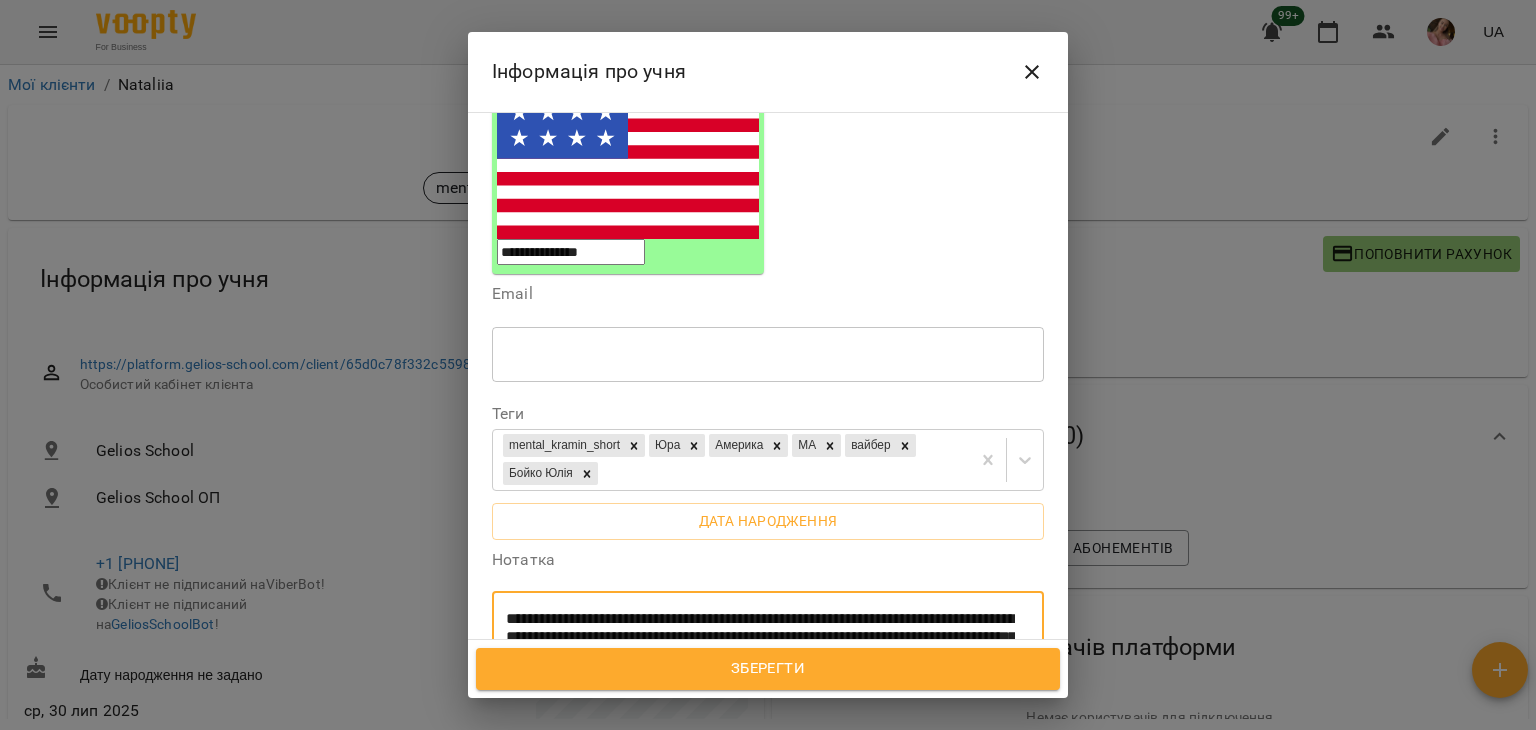 scroll, scrollTop: 0, scrollLeft: 0, axis: both 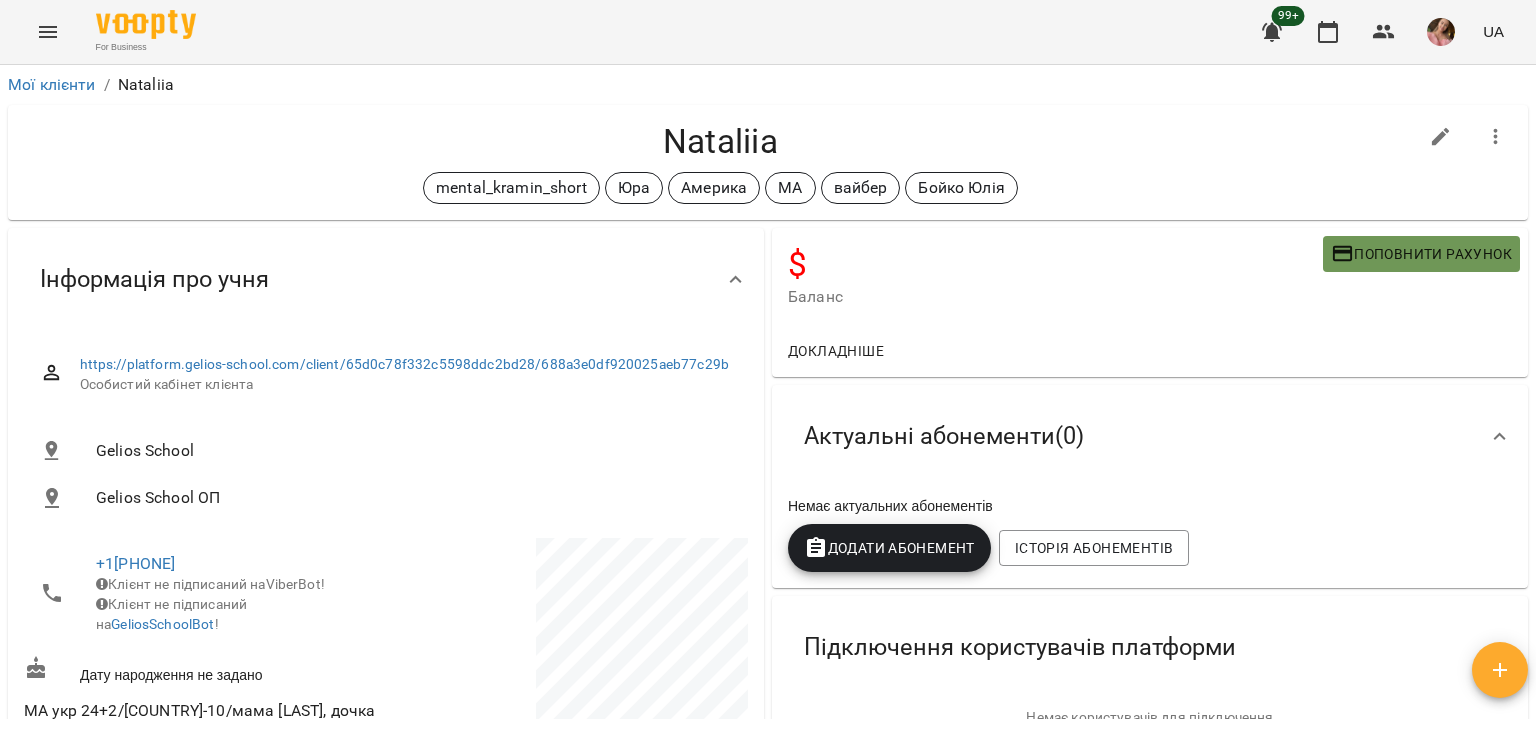 click on "Поповнити рахунок" at bounding box center [1421, 254] 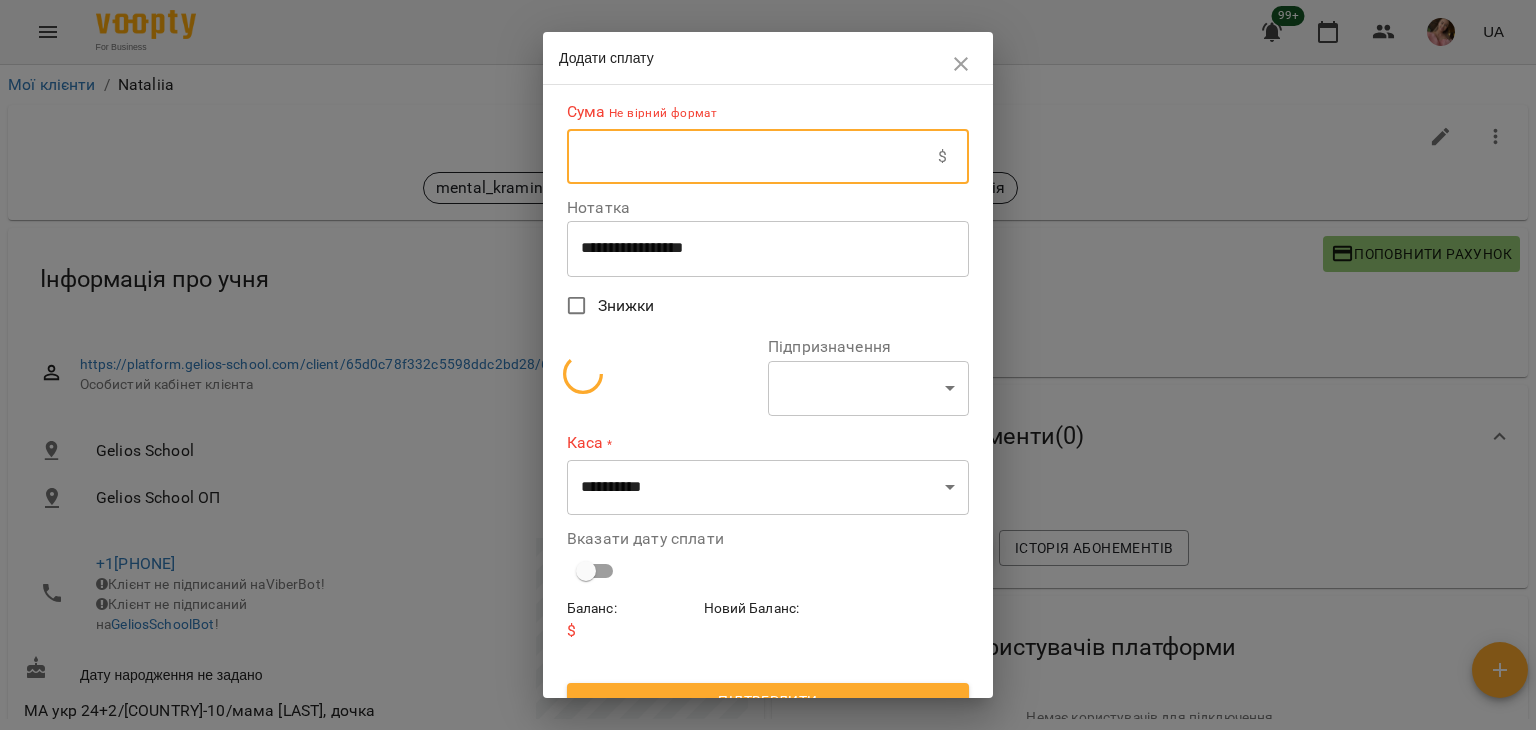 click at bounding box center [752, 157] 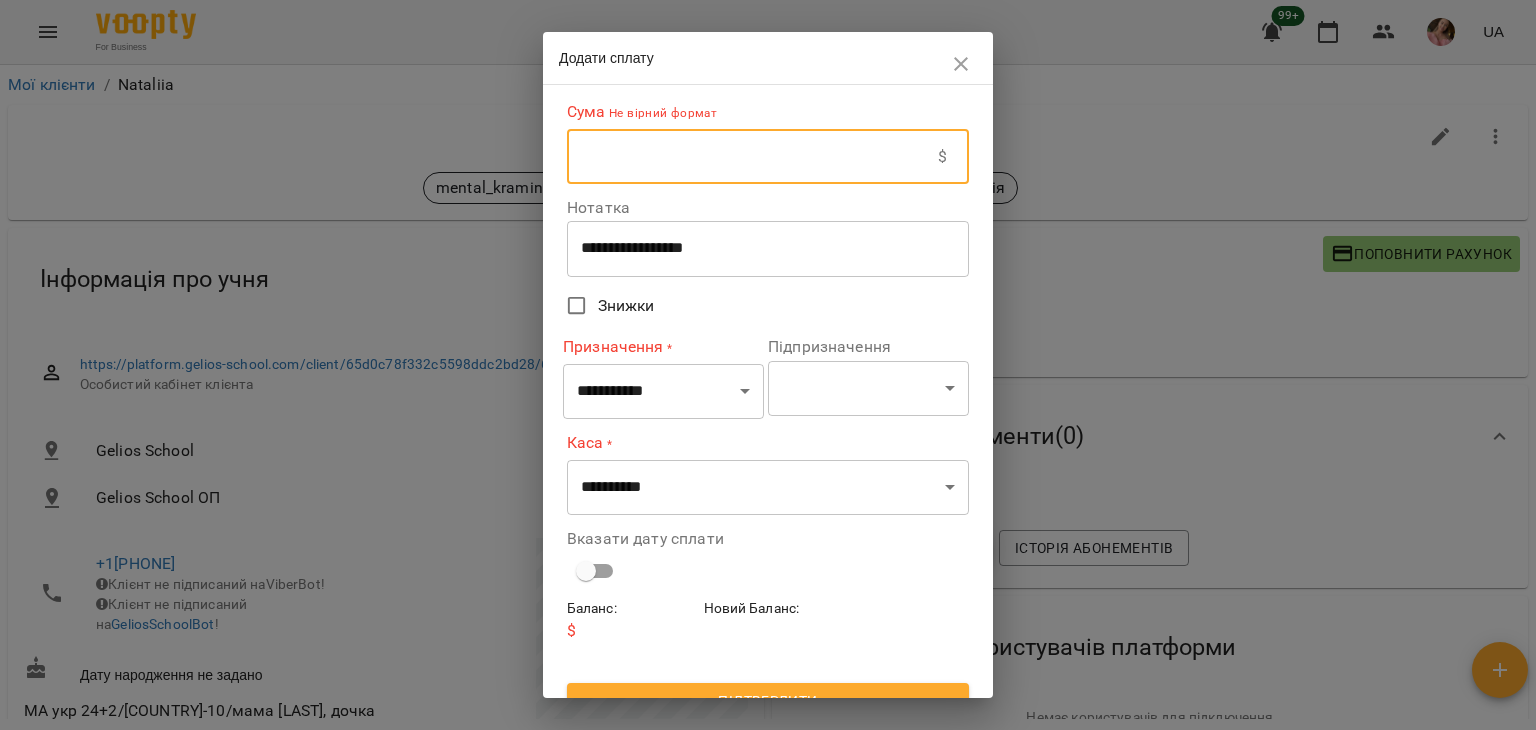 type on "*****" 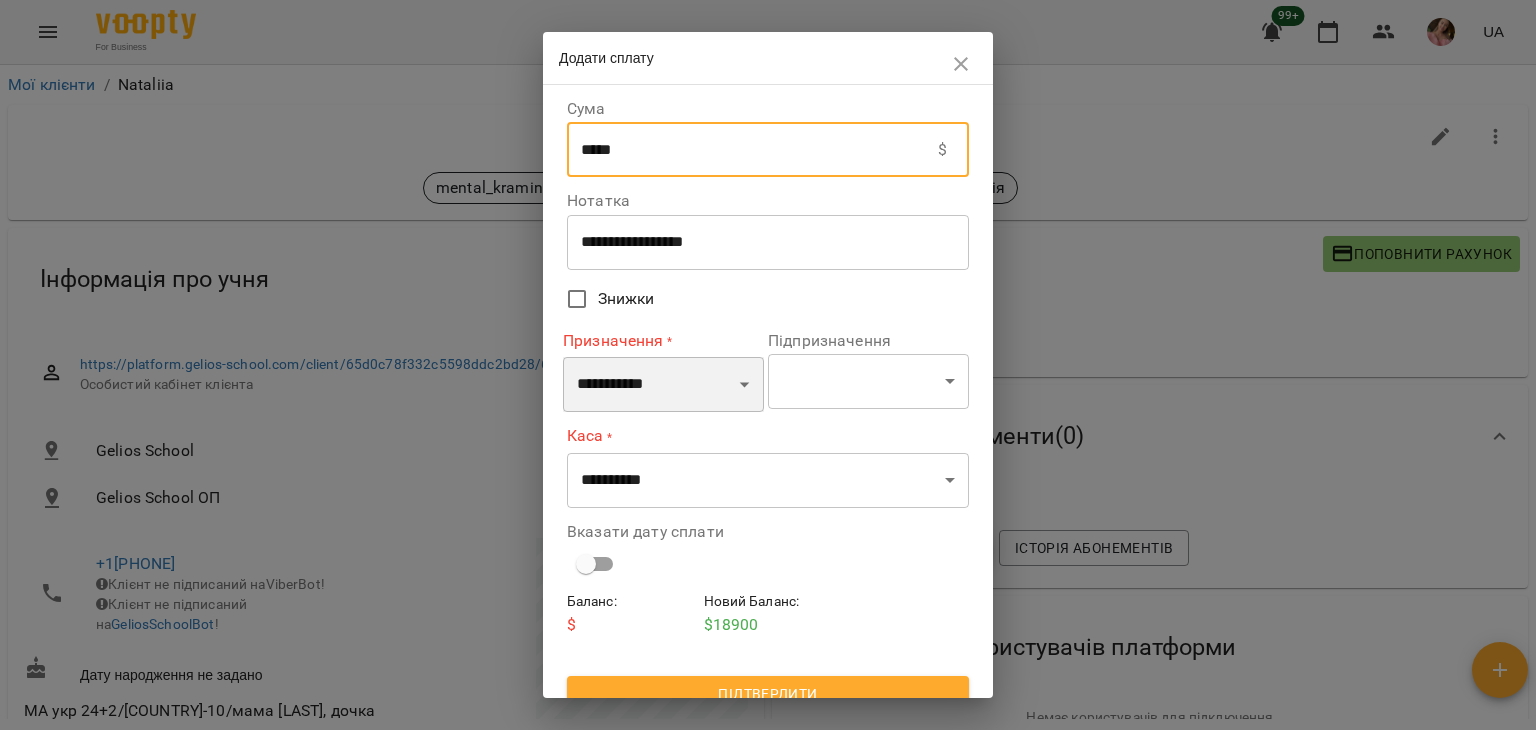 click on "**********" at bounding box center [663, 385] 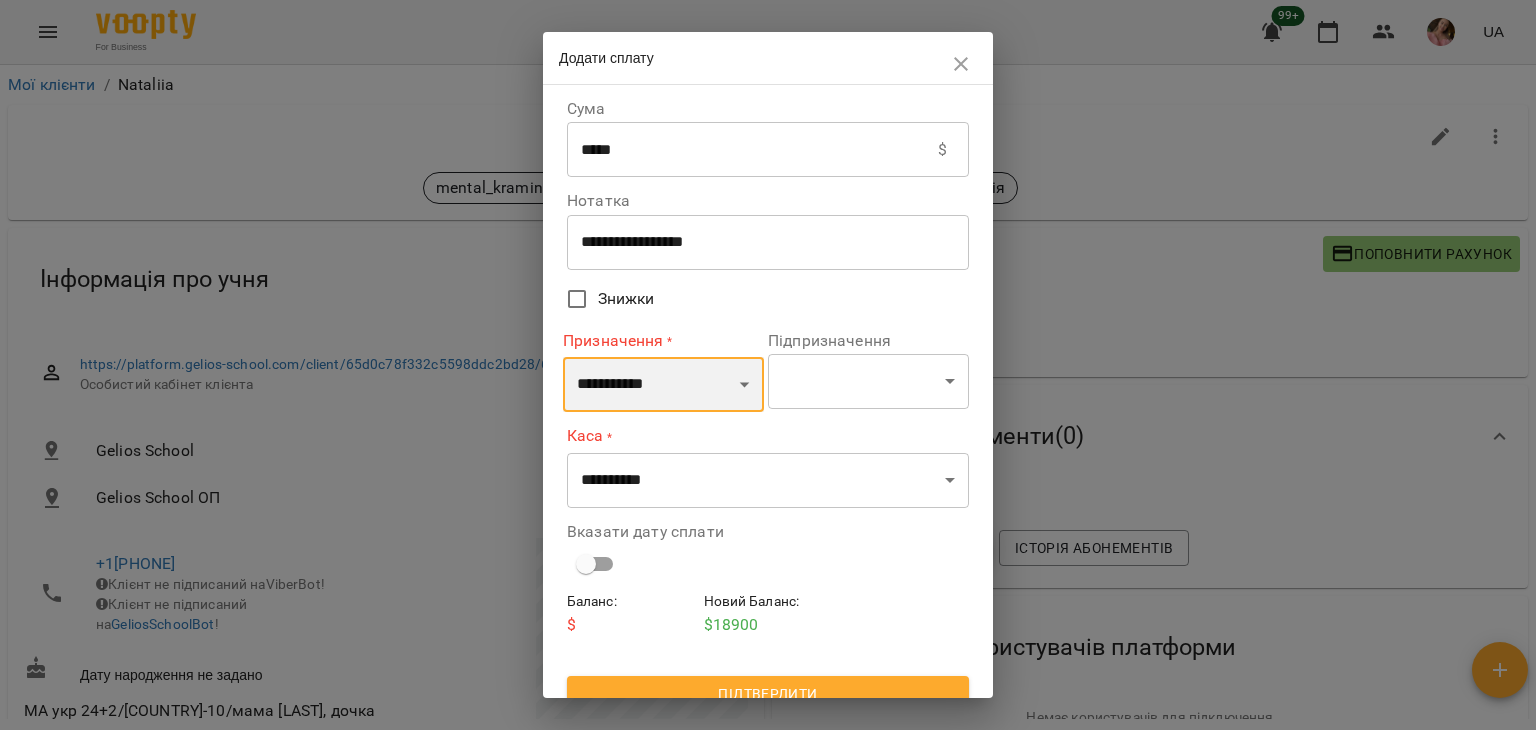 select on "*********" 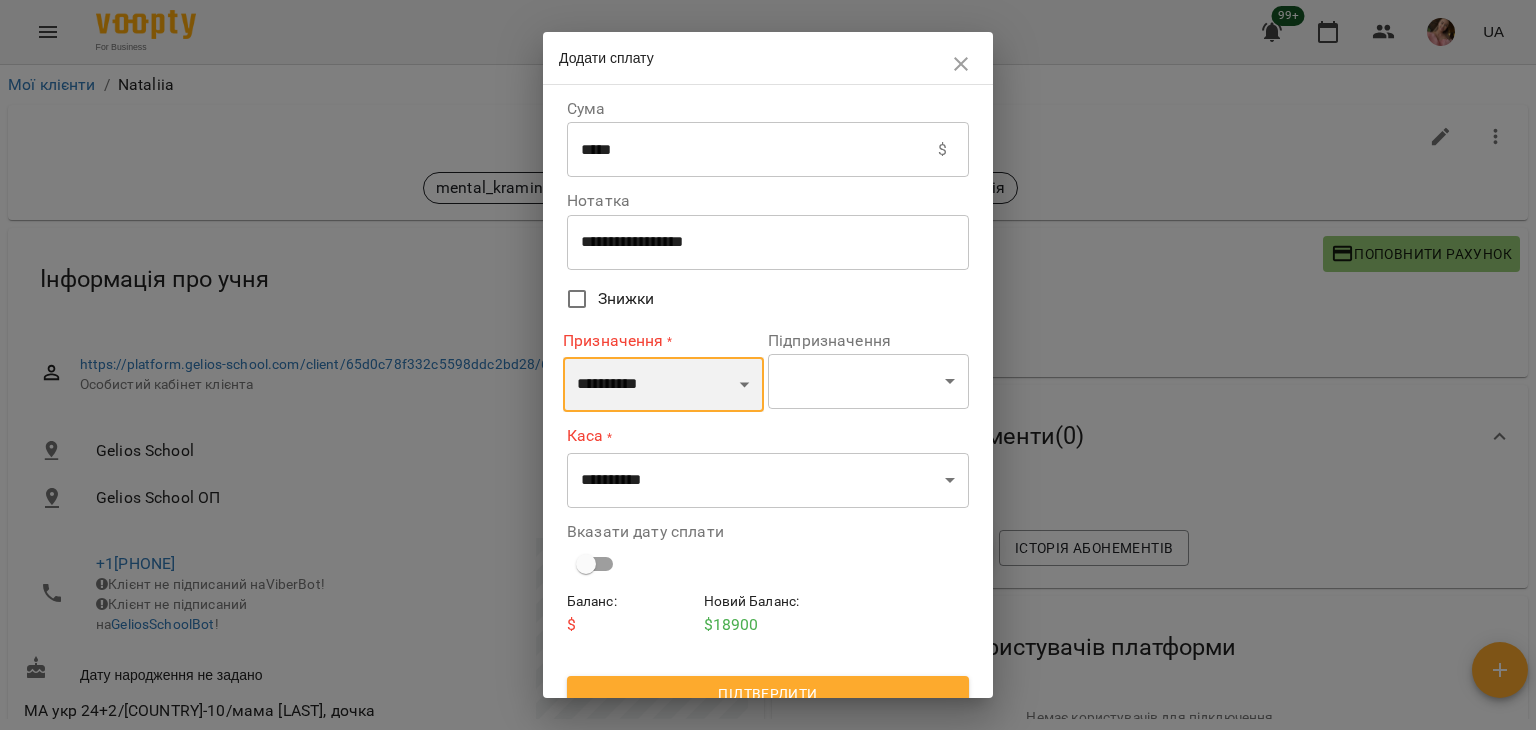 click on "**********" at bounding box center (663, 385) 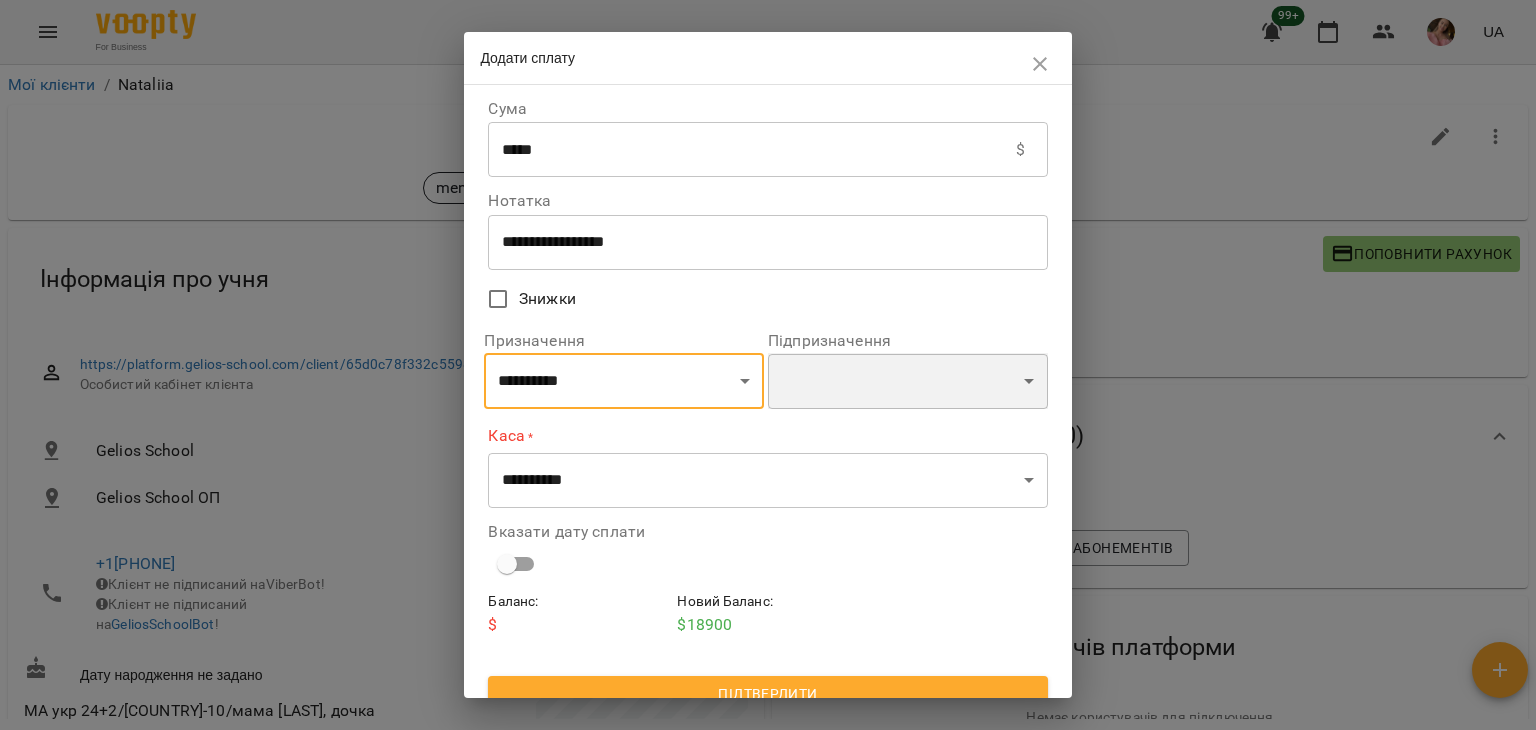 click on "**********" at bounding box center (908, 381) 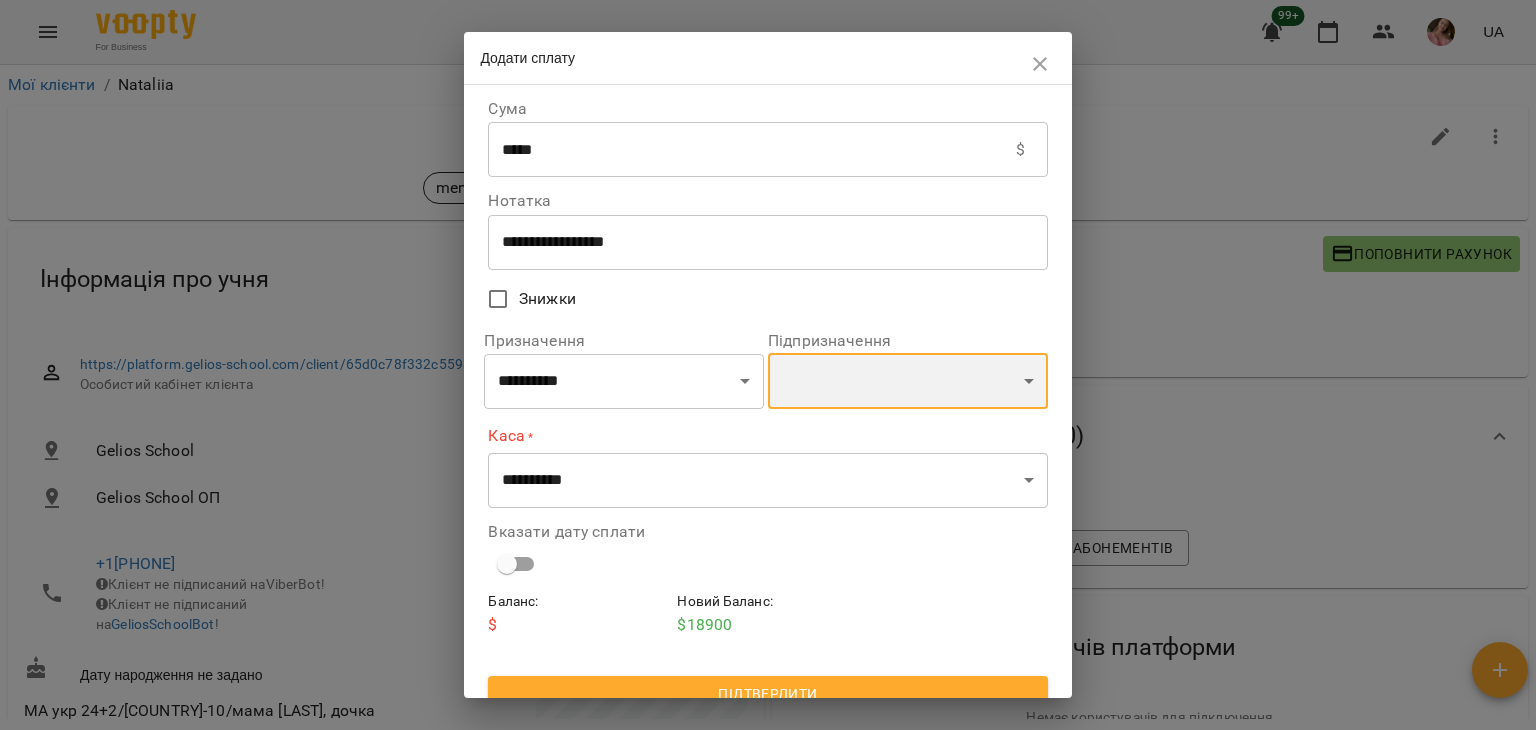 select on "**********" 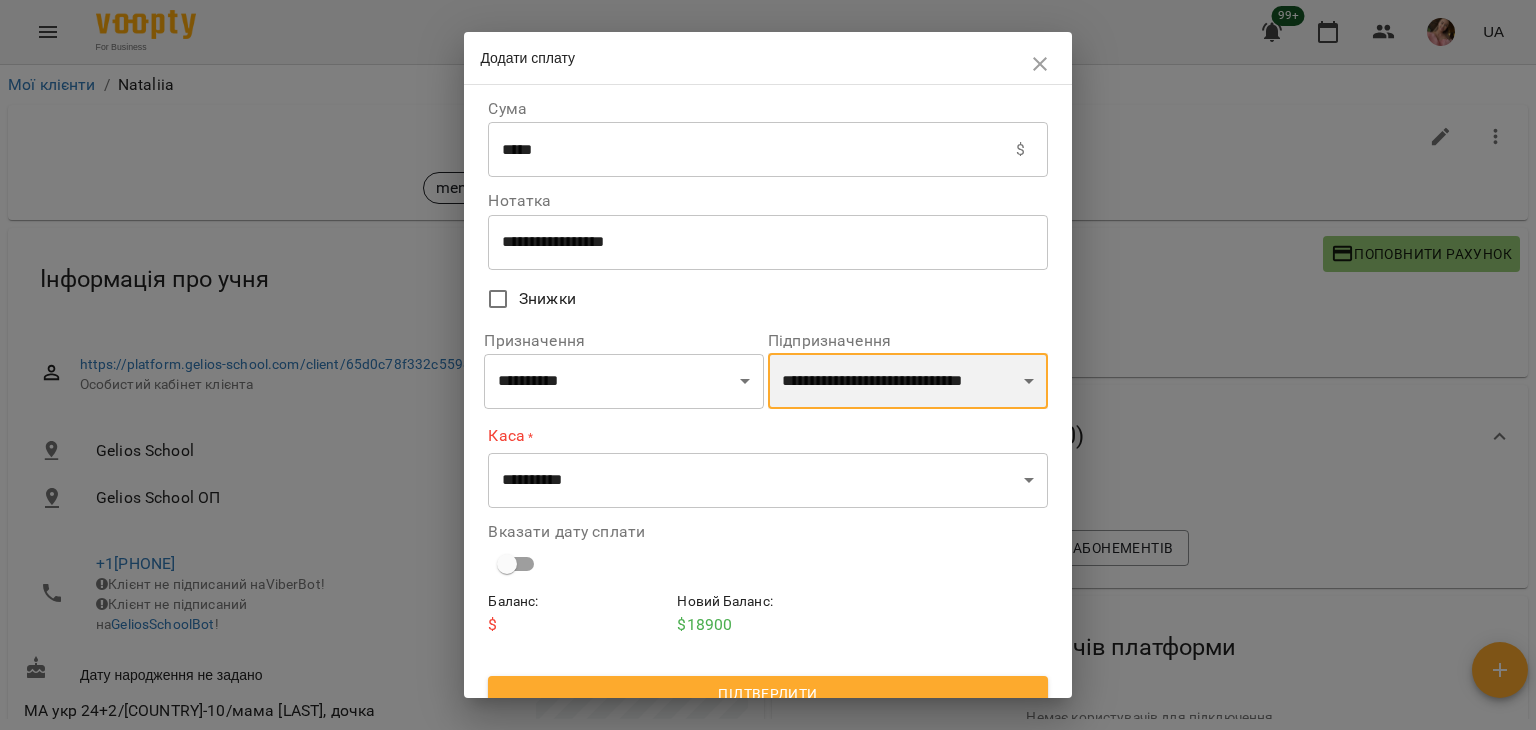 click on "**********" at bounding box center [908, 381] 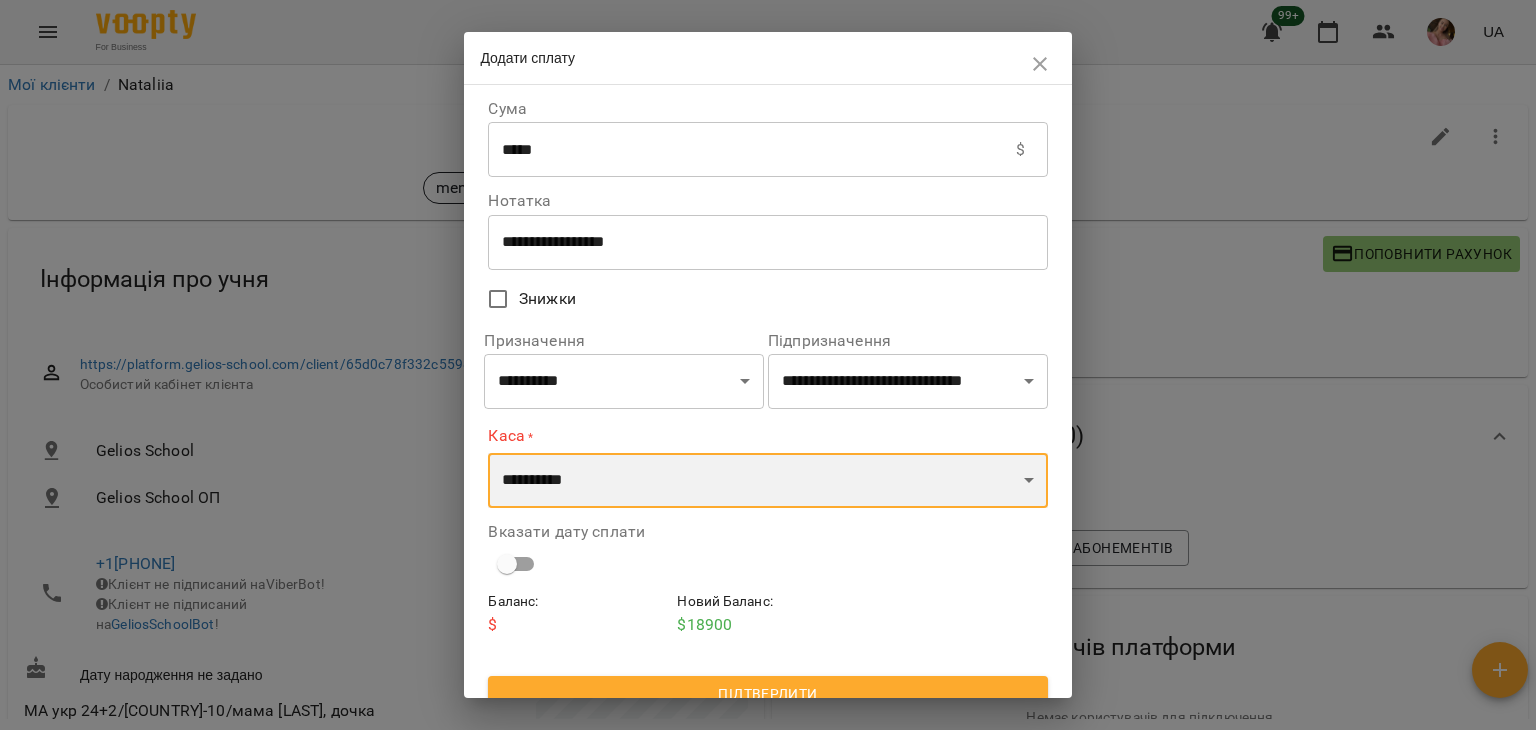 click on "**********" at bounding box center (767, 481) 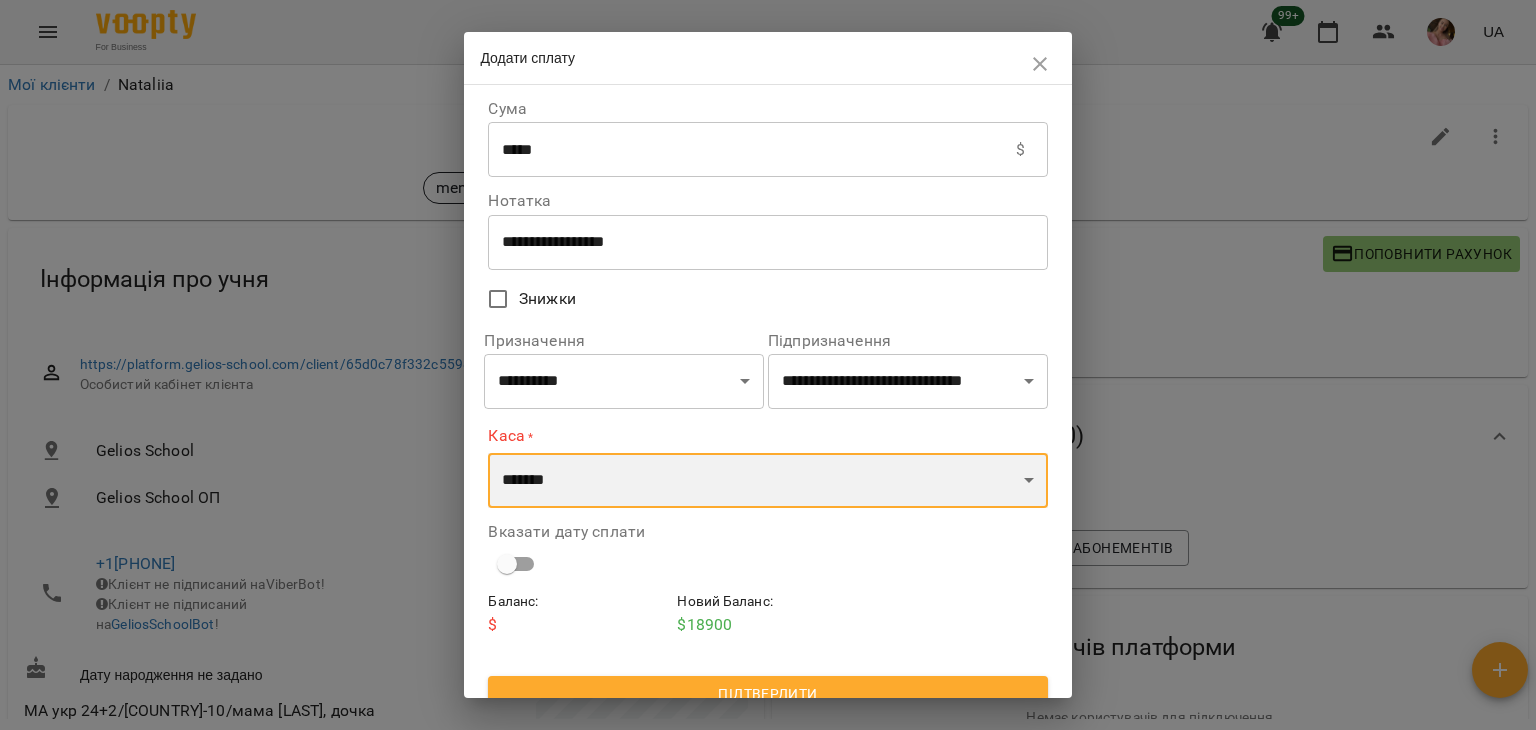click on "**********" at bounding box center [767, 481] 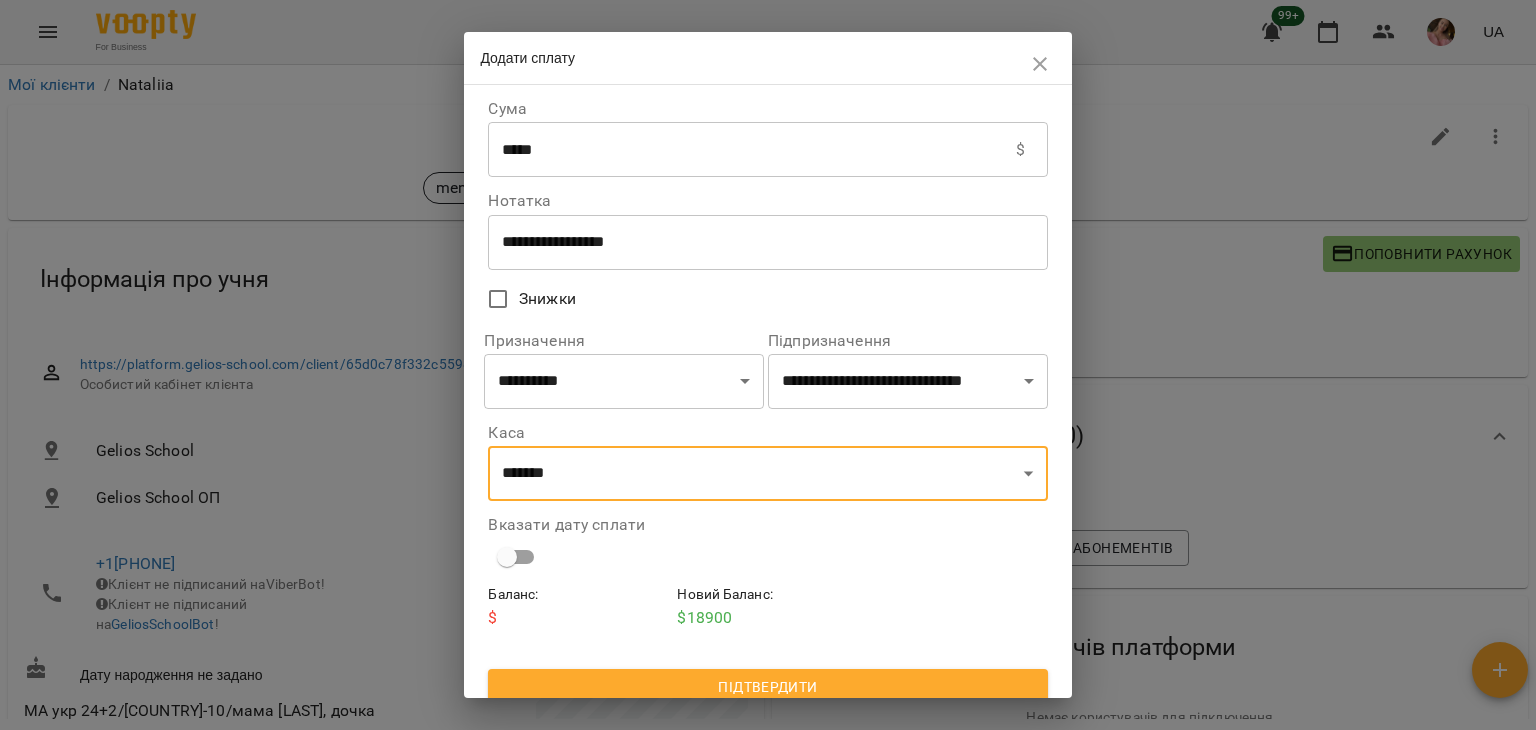 click at bounding box center (517, 557) 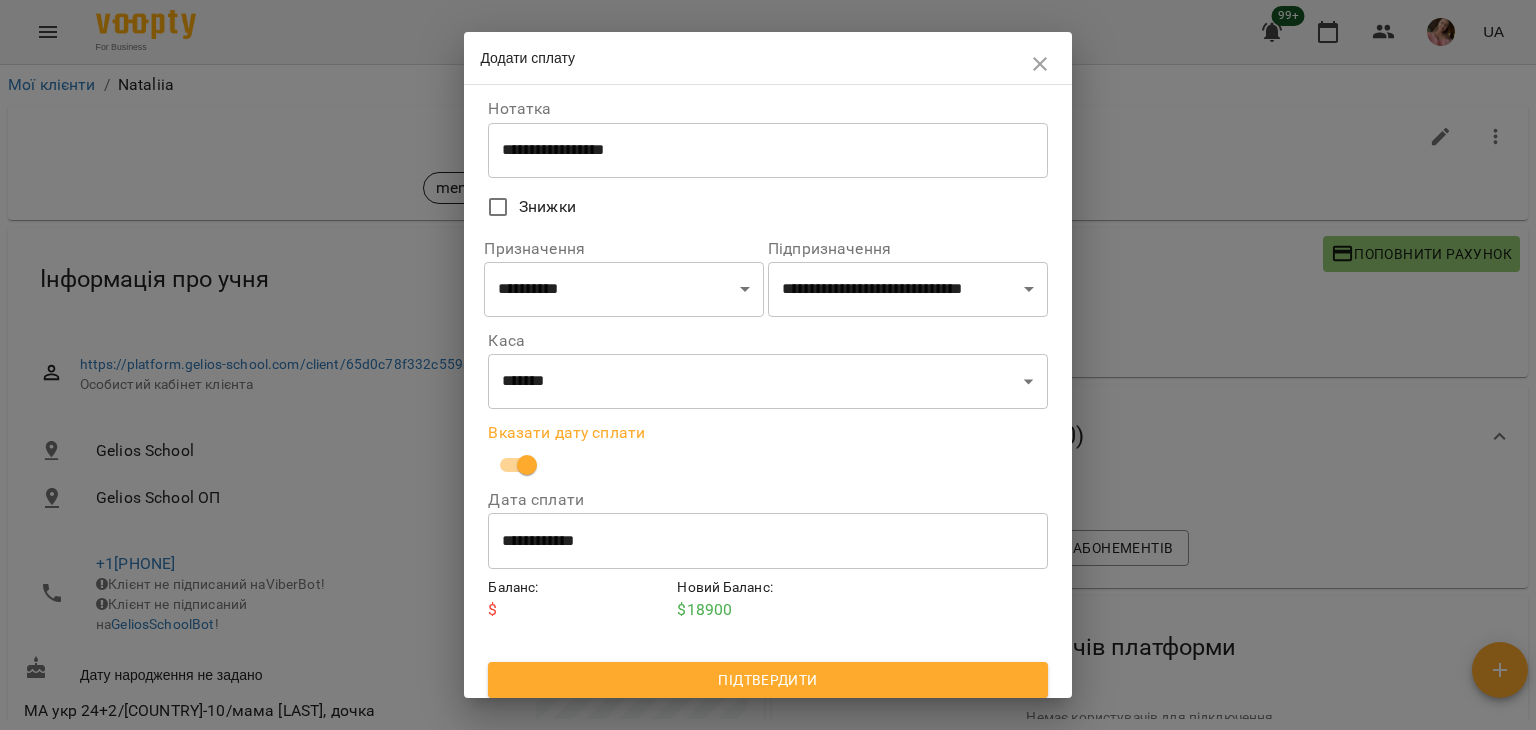 scroll, scrollTop: 102, scrollLeft: 0, axis: vertical 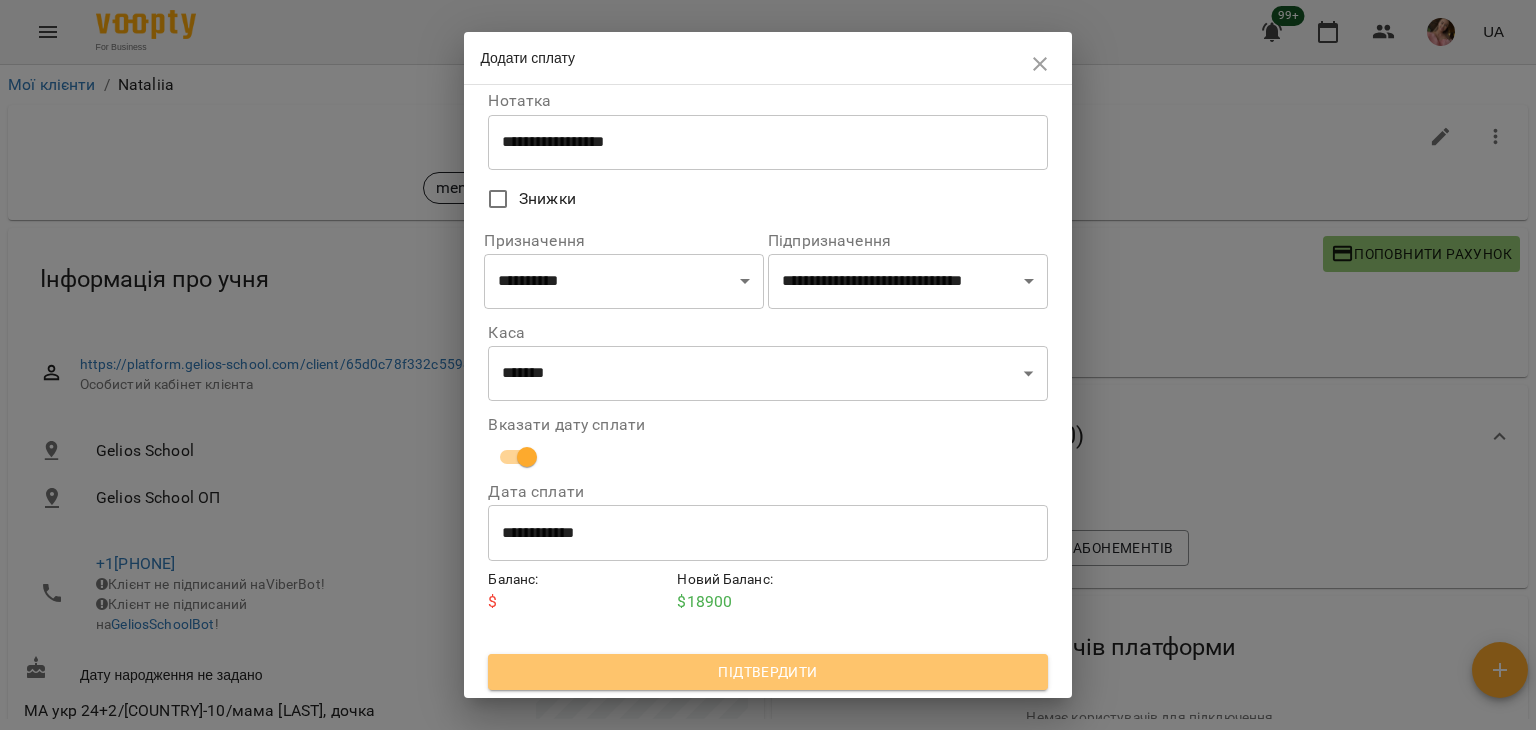 click on "Підтвердити" at bounding box center (767, 672) 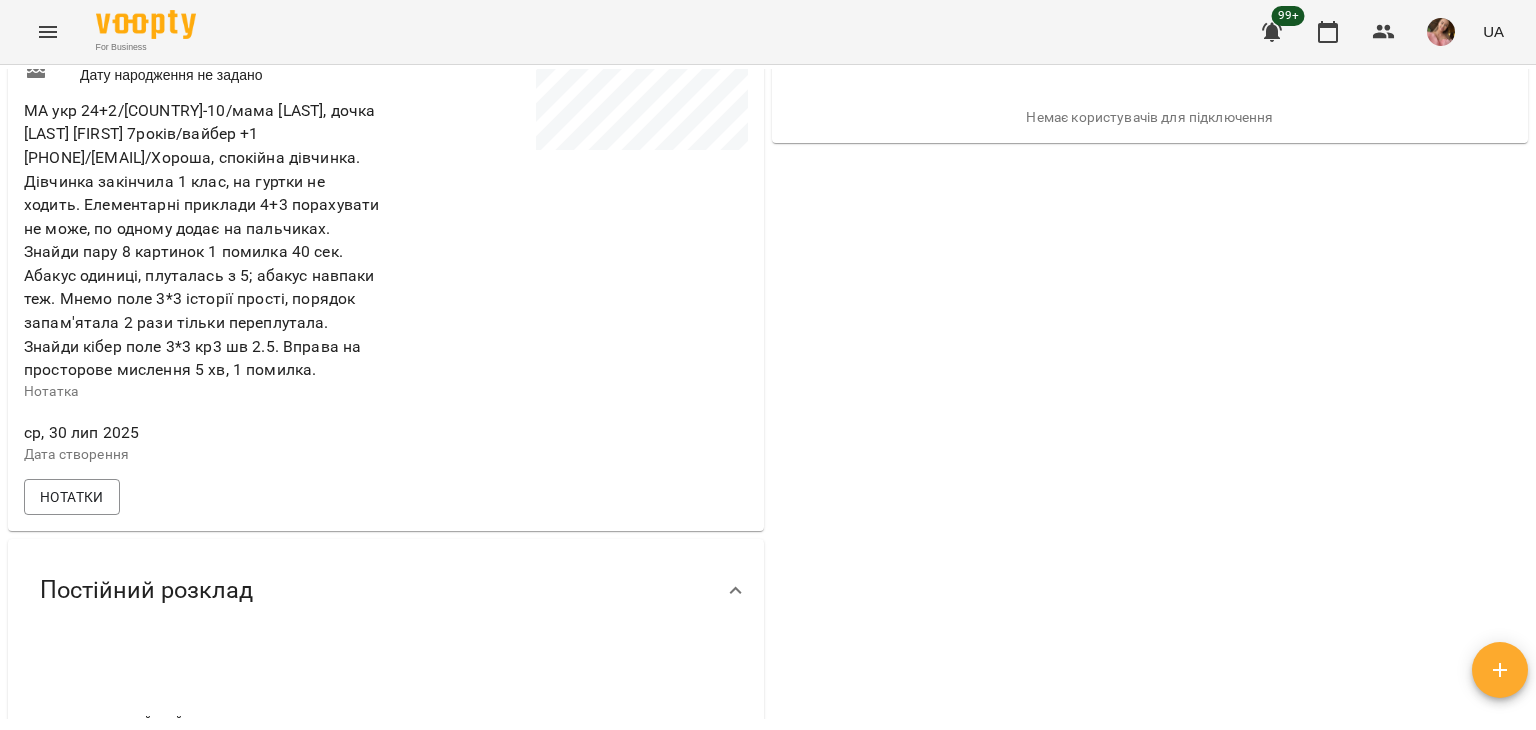 scroll, scrollTop: 500, scrollLeft: 0, axis: vertical 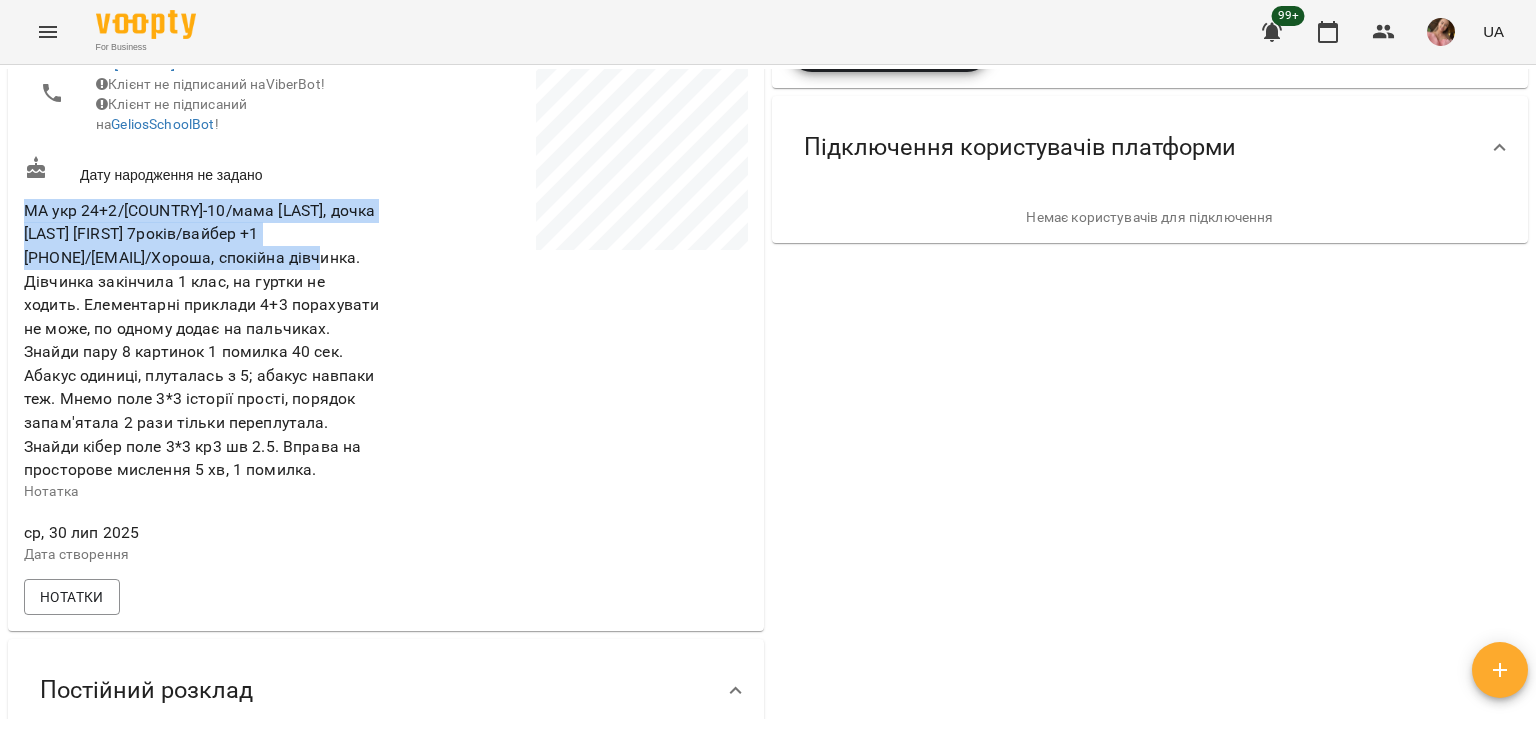 drag, startPoint x: 288, startPoint y: 277, endPoint x: 6, endPoint y: 232, distance: 285.56784 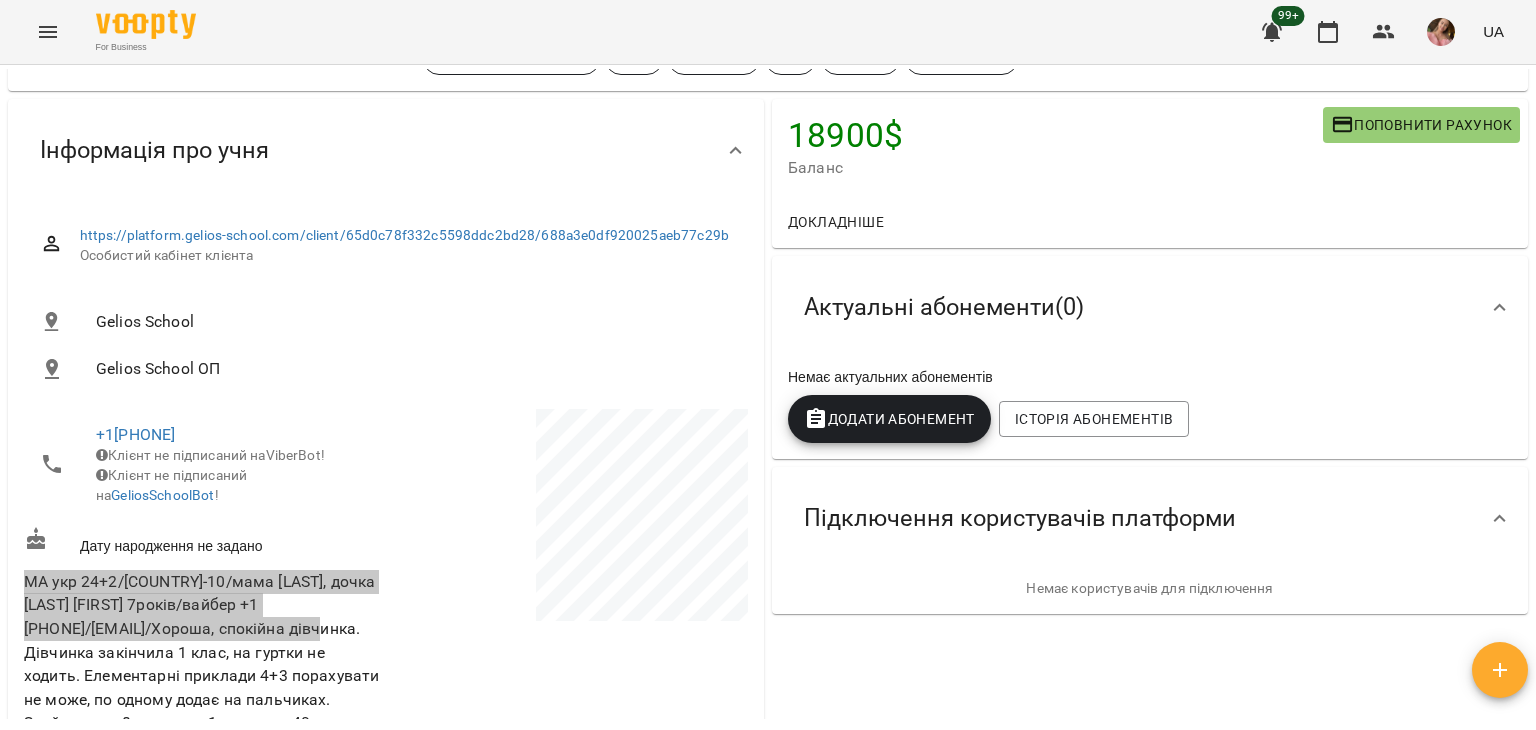 scroll, scrollTop: 0, scrollLeft: 0, axis: both 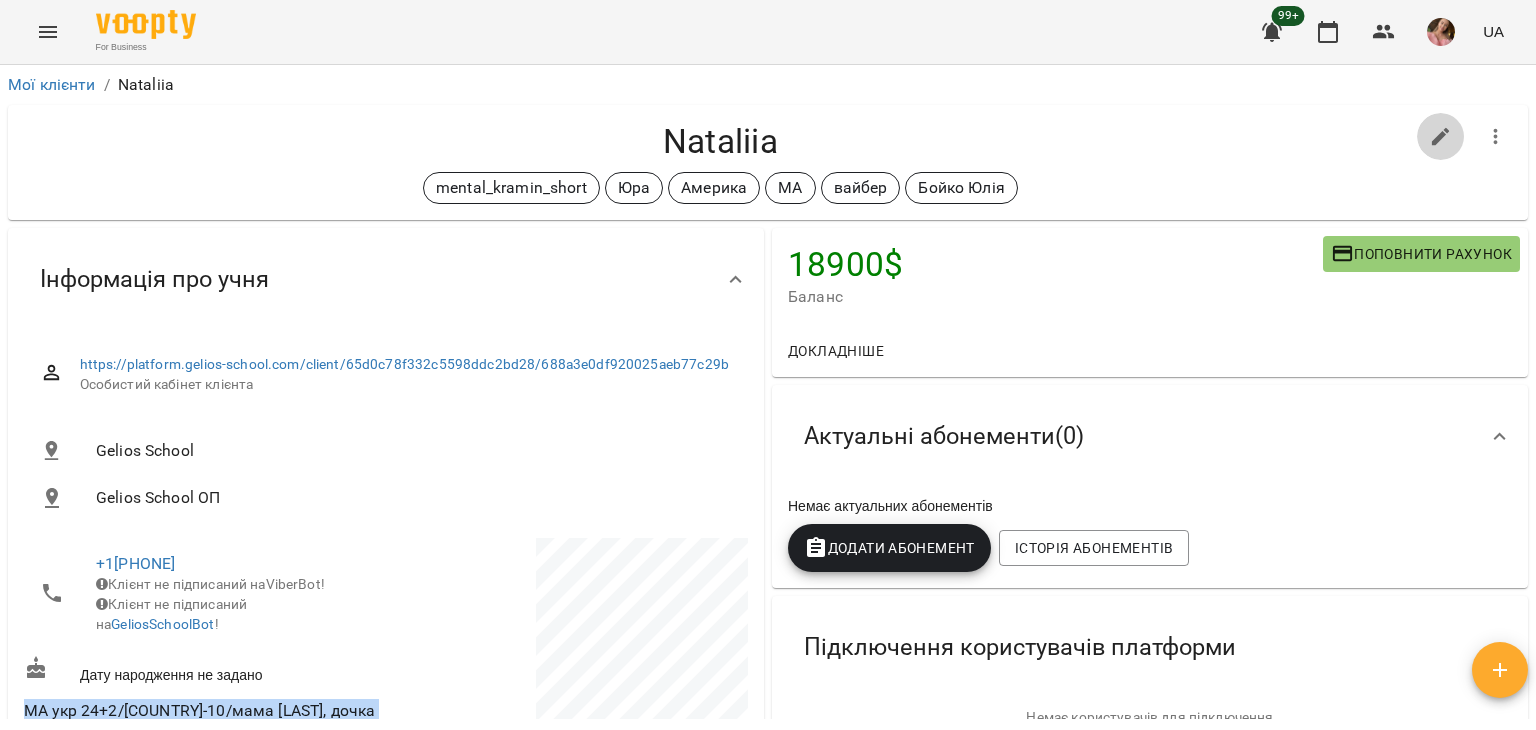 click 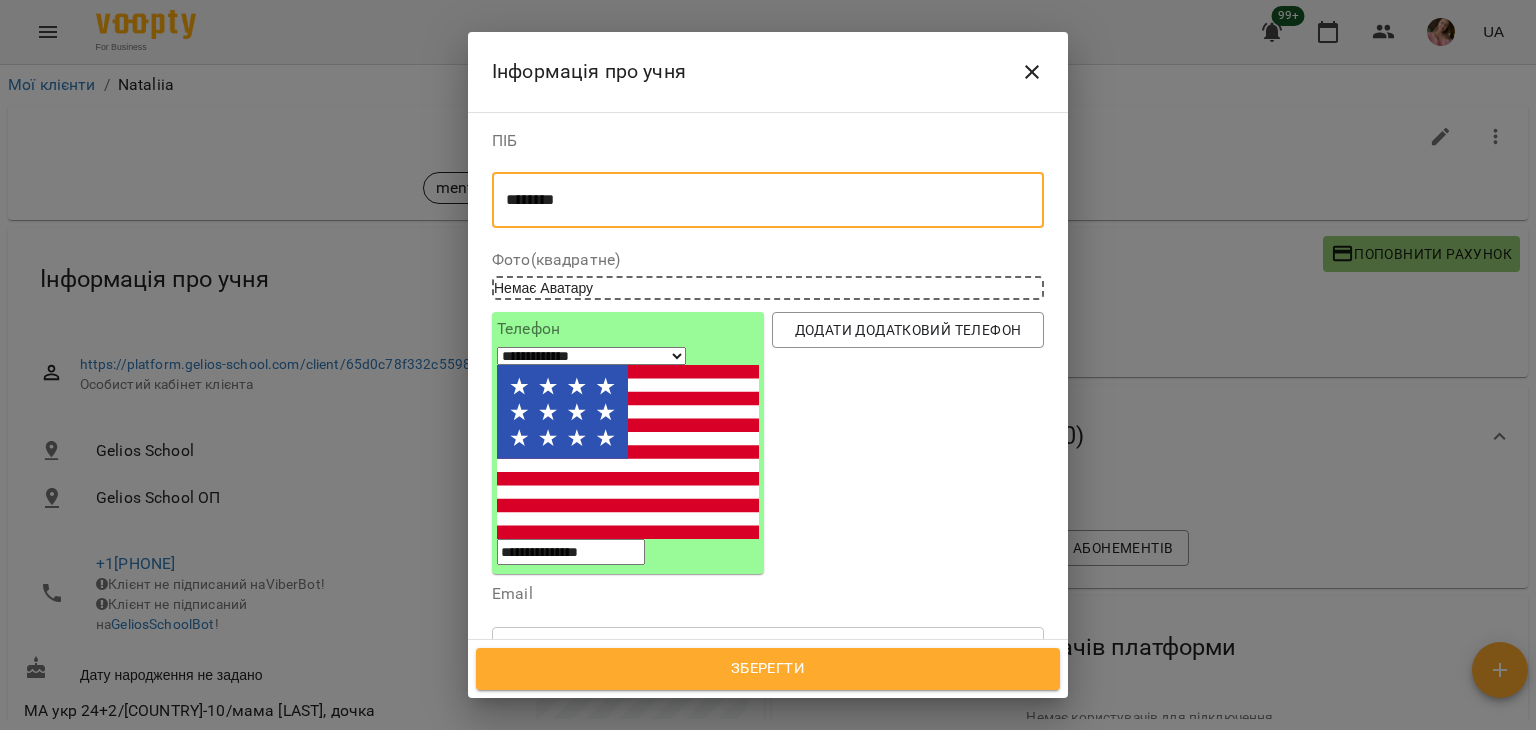 drag, startPoint x: 621, startPoint y: 204, endPoint x: 406, endPoint y: 206, distance: 215.00931 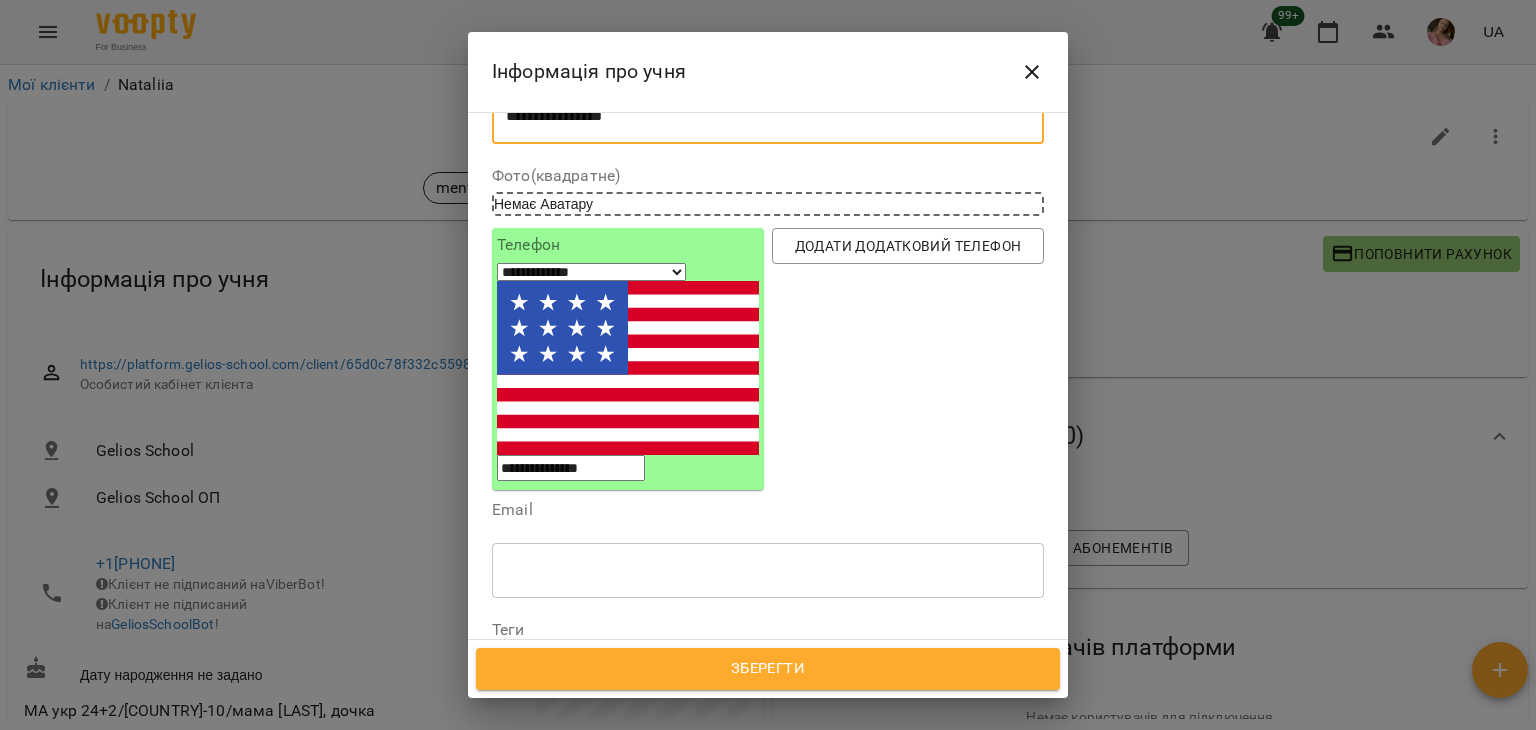 scroll, scrollTop: 200, scrollLeft: 0, axis: vertical 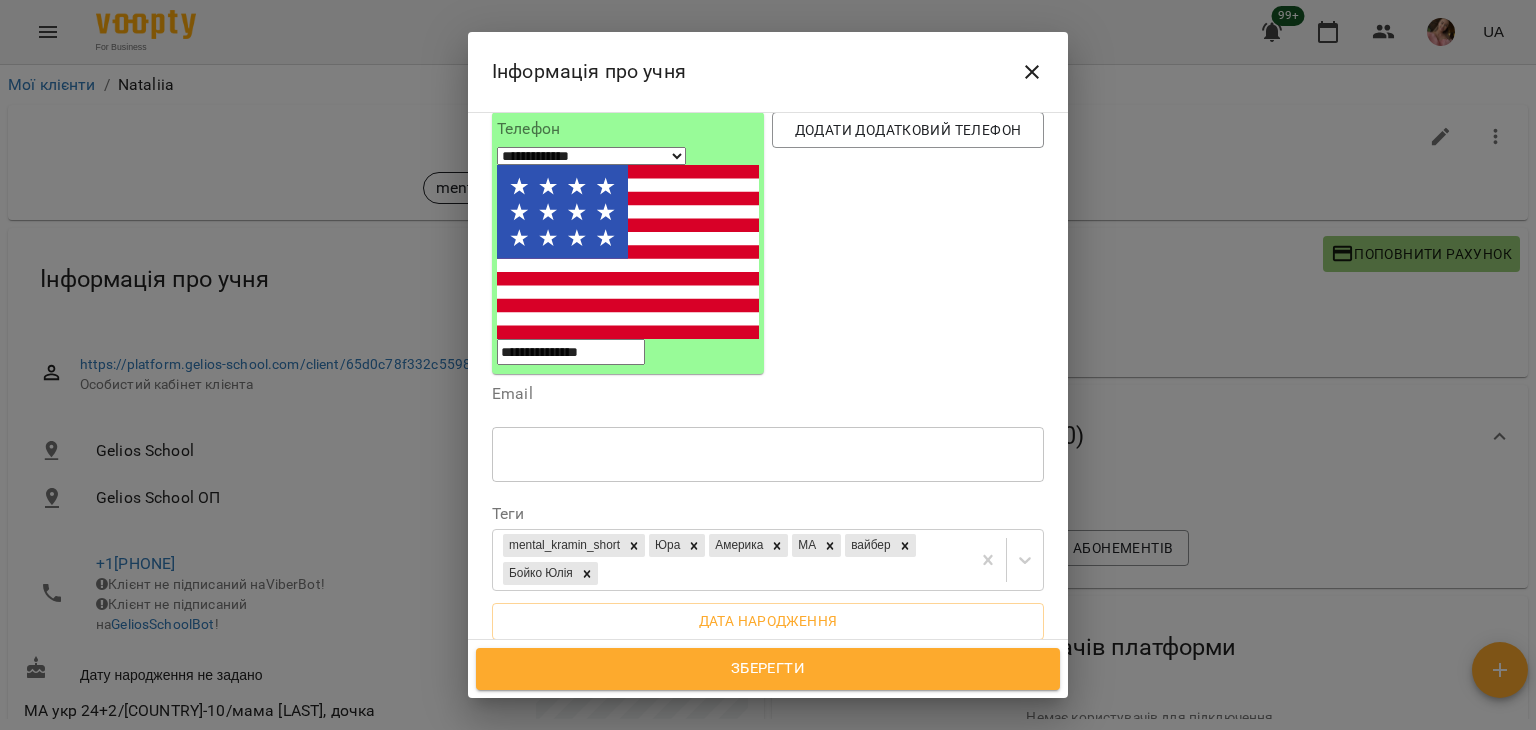 type on "**********" 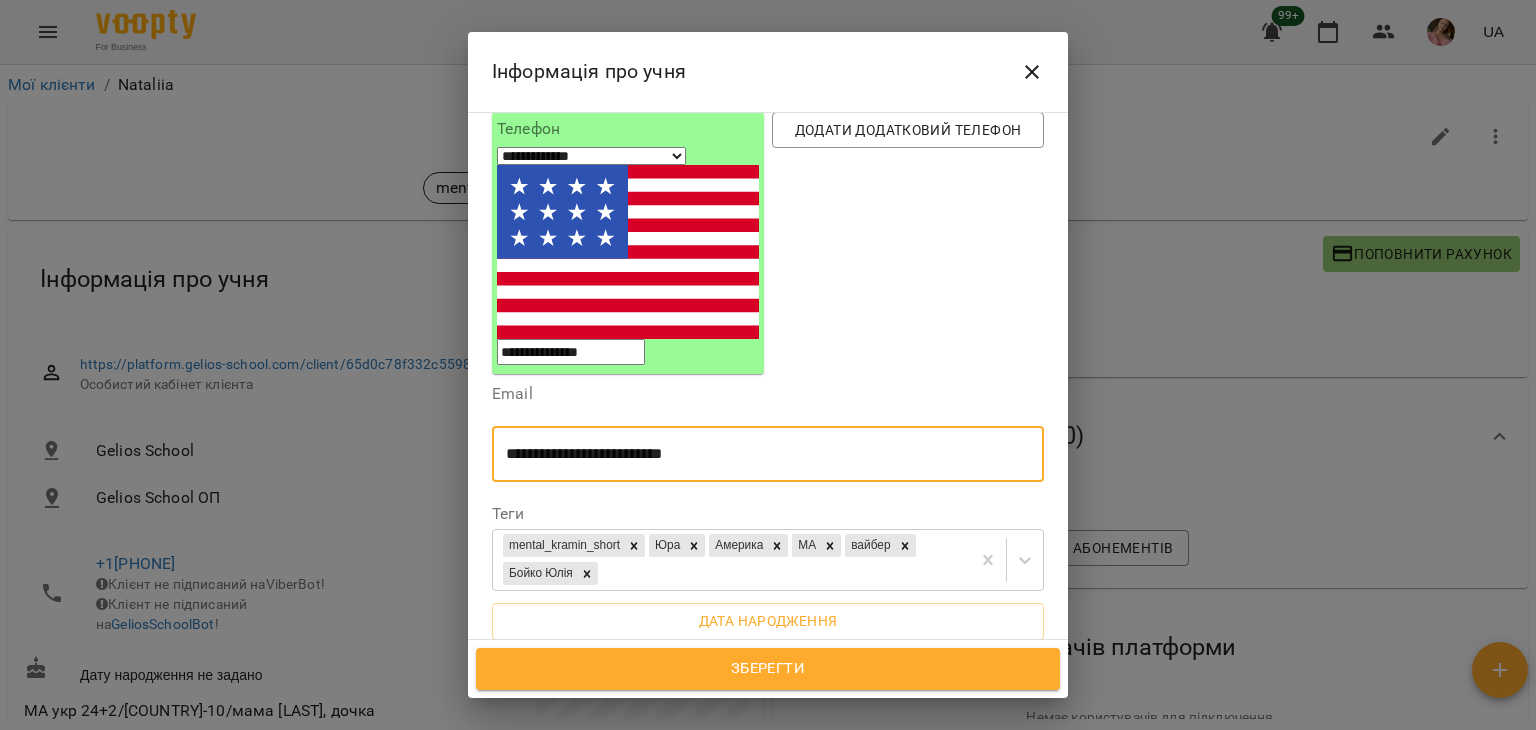 type on "**********" 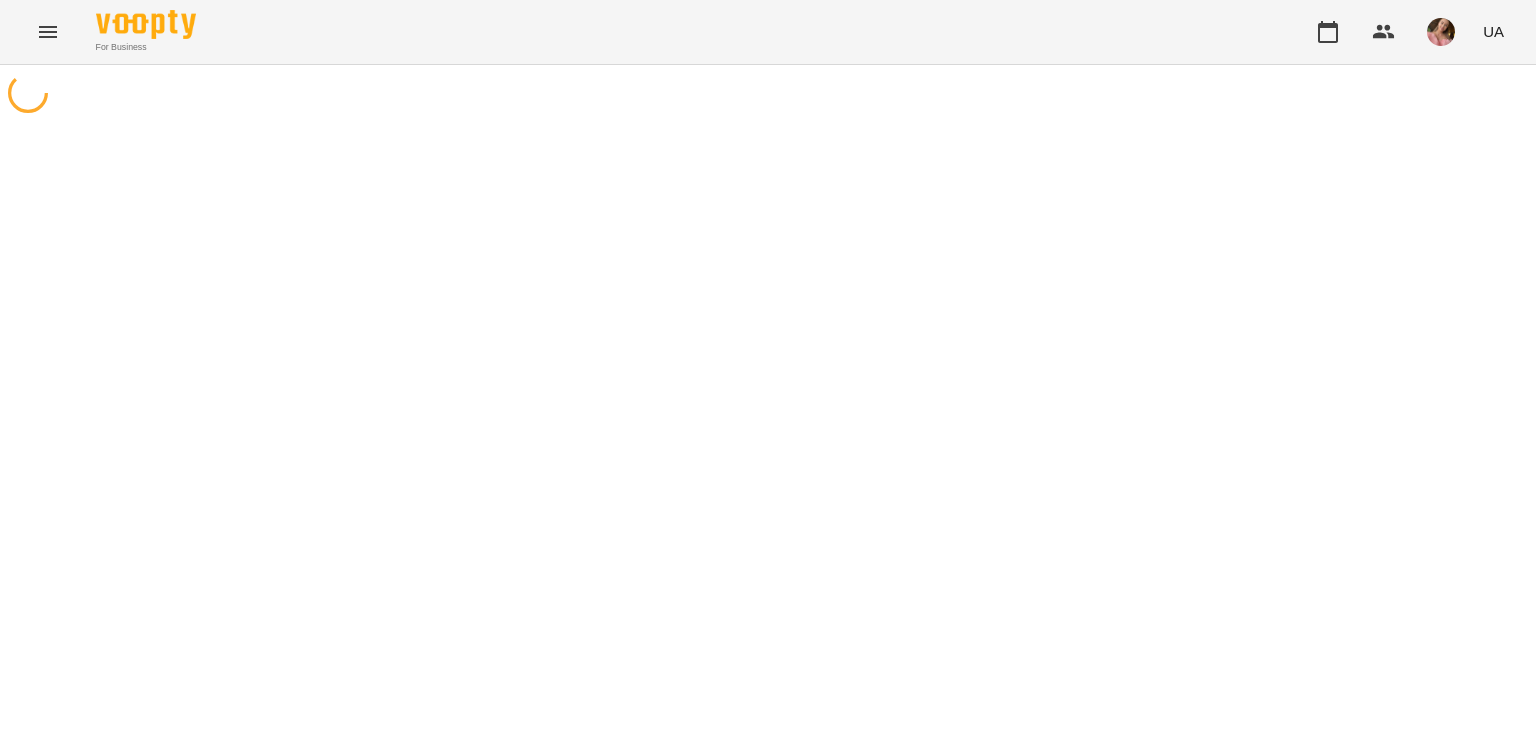 scroll, scrollTop: 0, scrollLeft: 0, axis: both 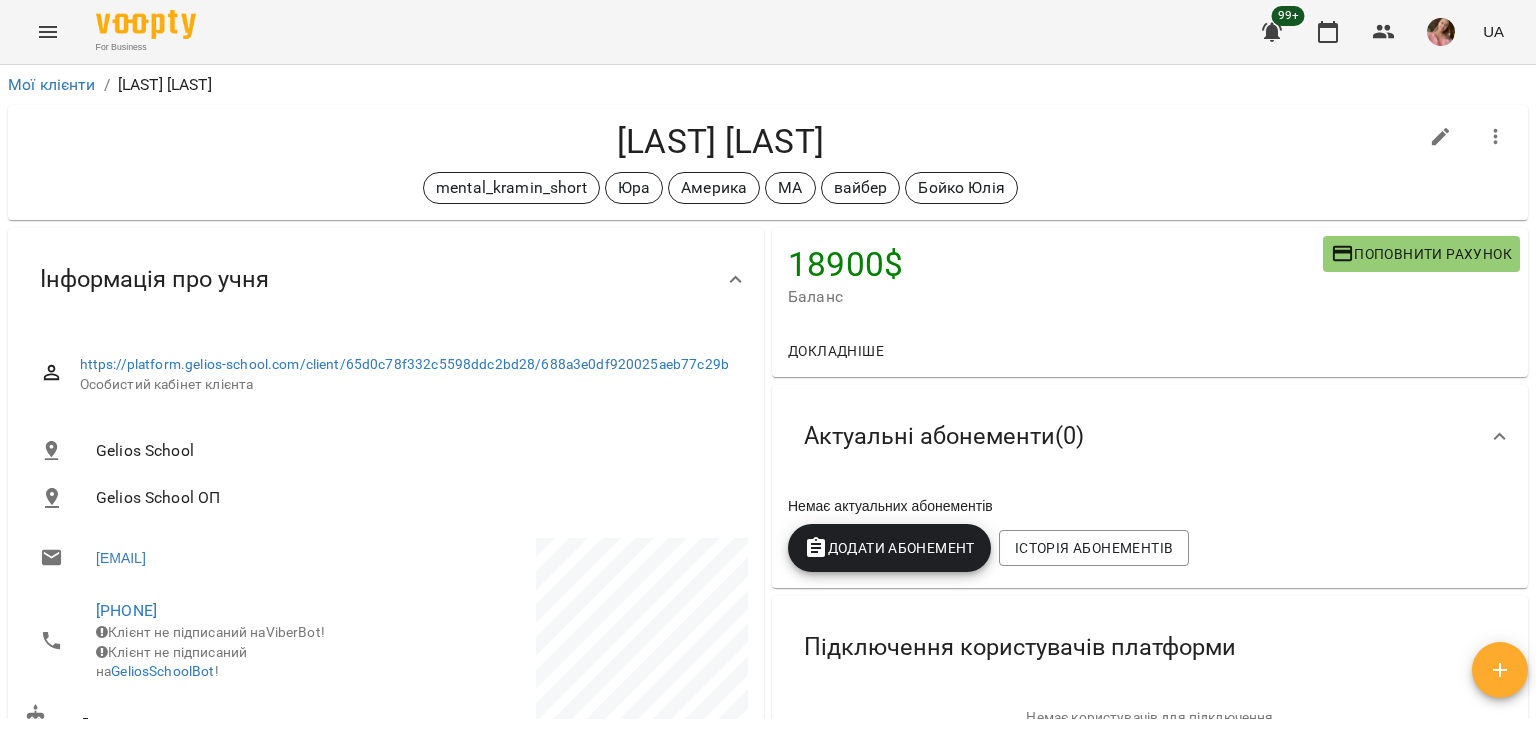 drag, startPoint x: 580, startPoint y: 139, endPoint x: 916, endPoint y: 125, distance: 336.29153 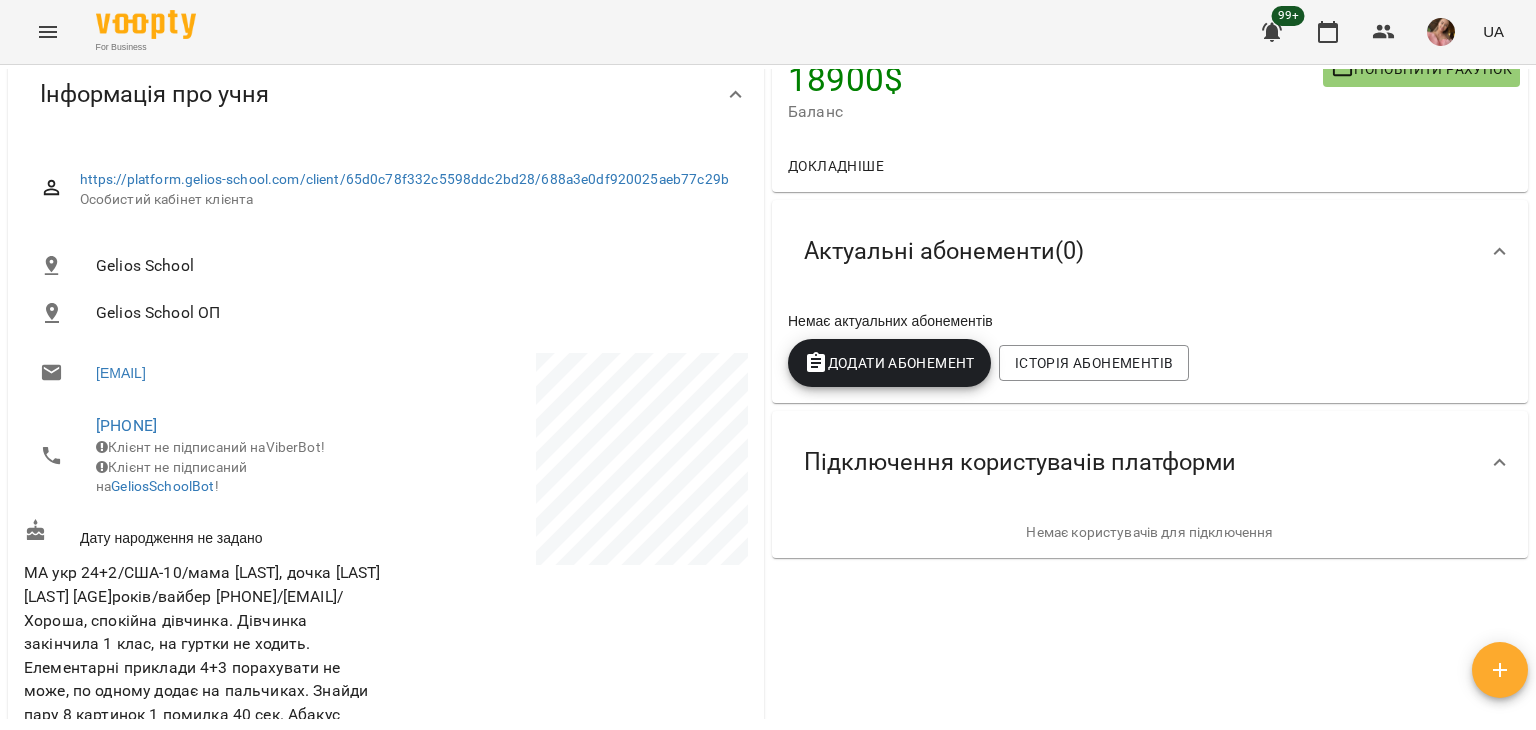scroll, scrollTop: 500, scrollLeft: 0, axis: vertical 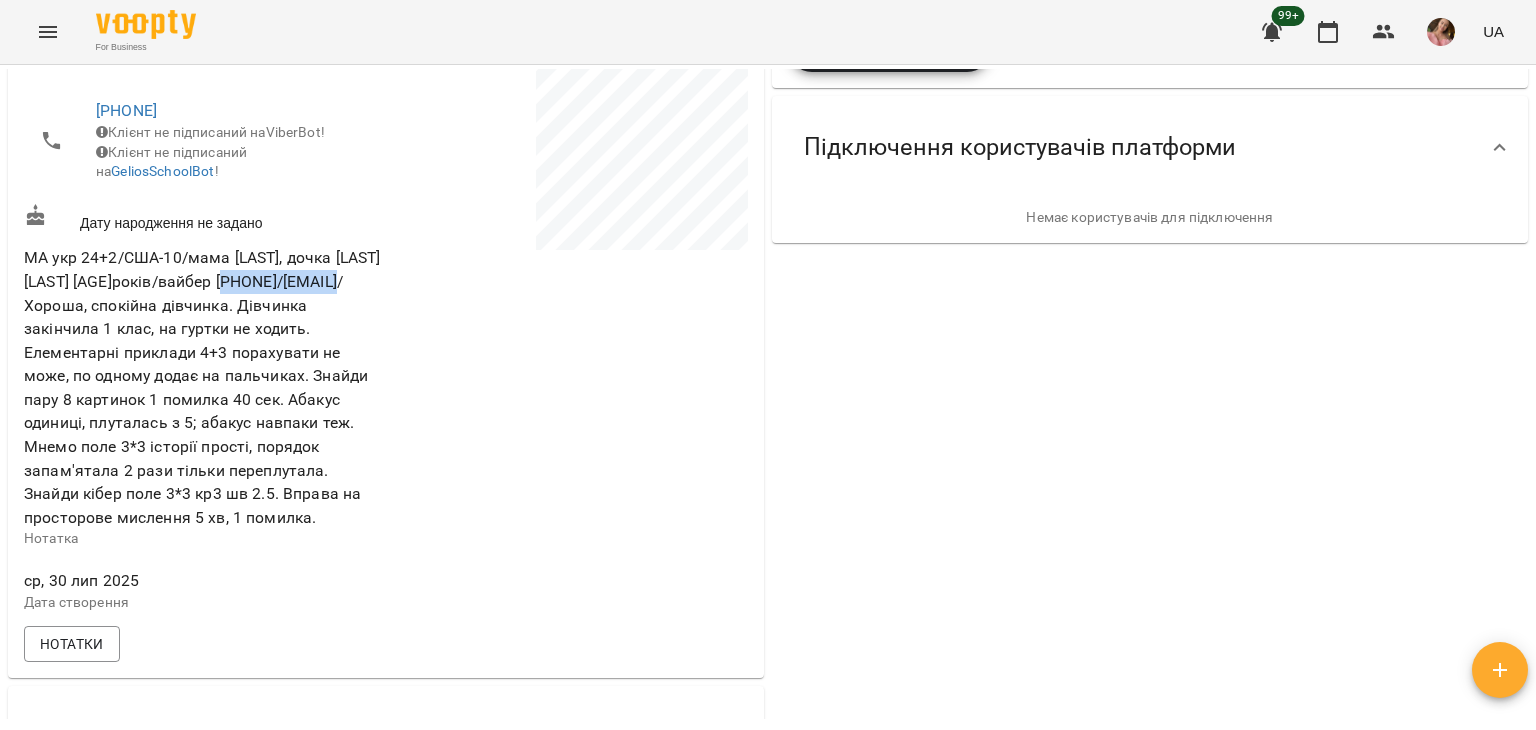 drag, startPoint x: 278, startPoint y: 294, endPoint x: 60, endPoint y: 315, distance: 219.00912 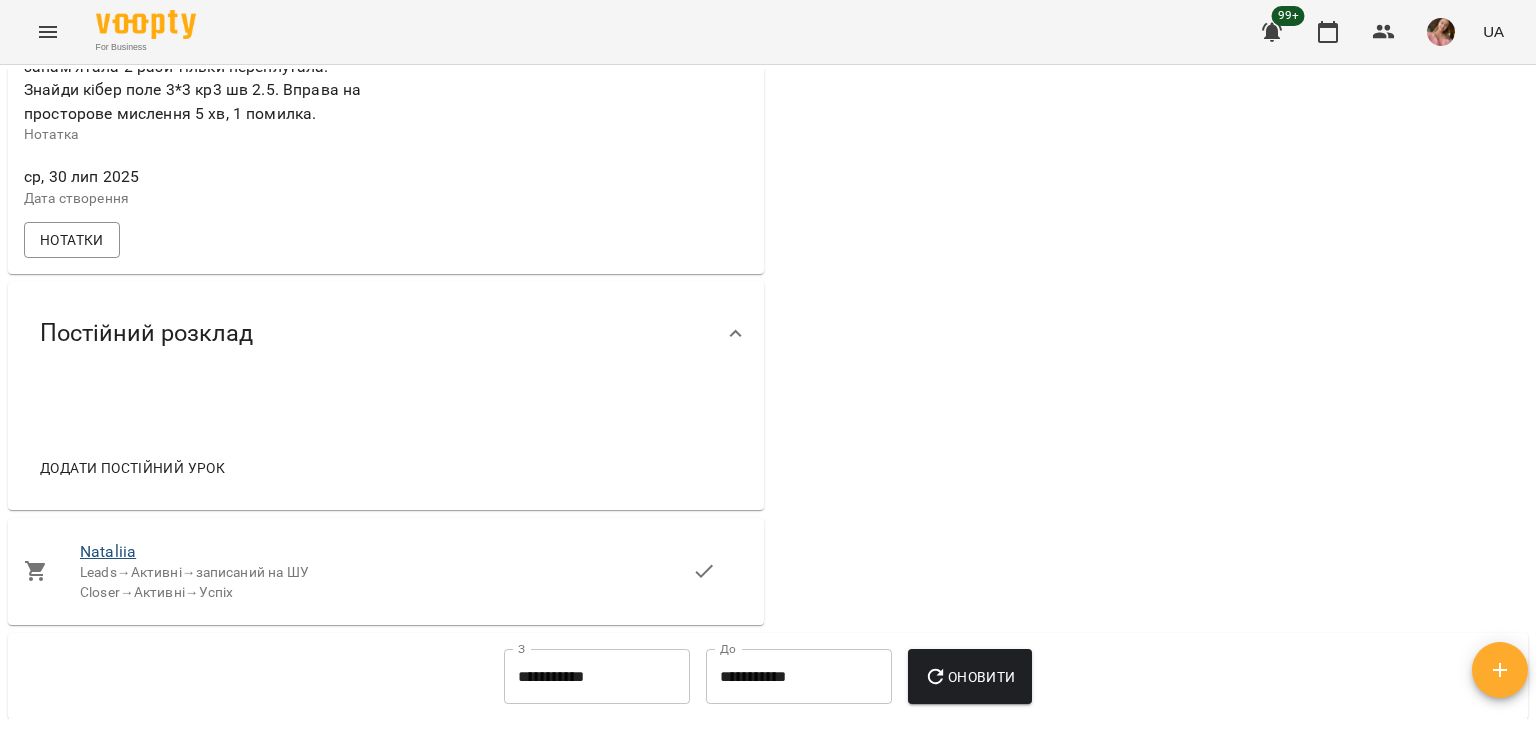 scroll, scrollTop: 1000, scrollLeft: 0, axis: vertical 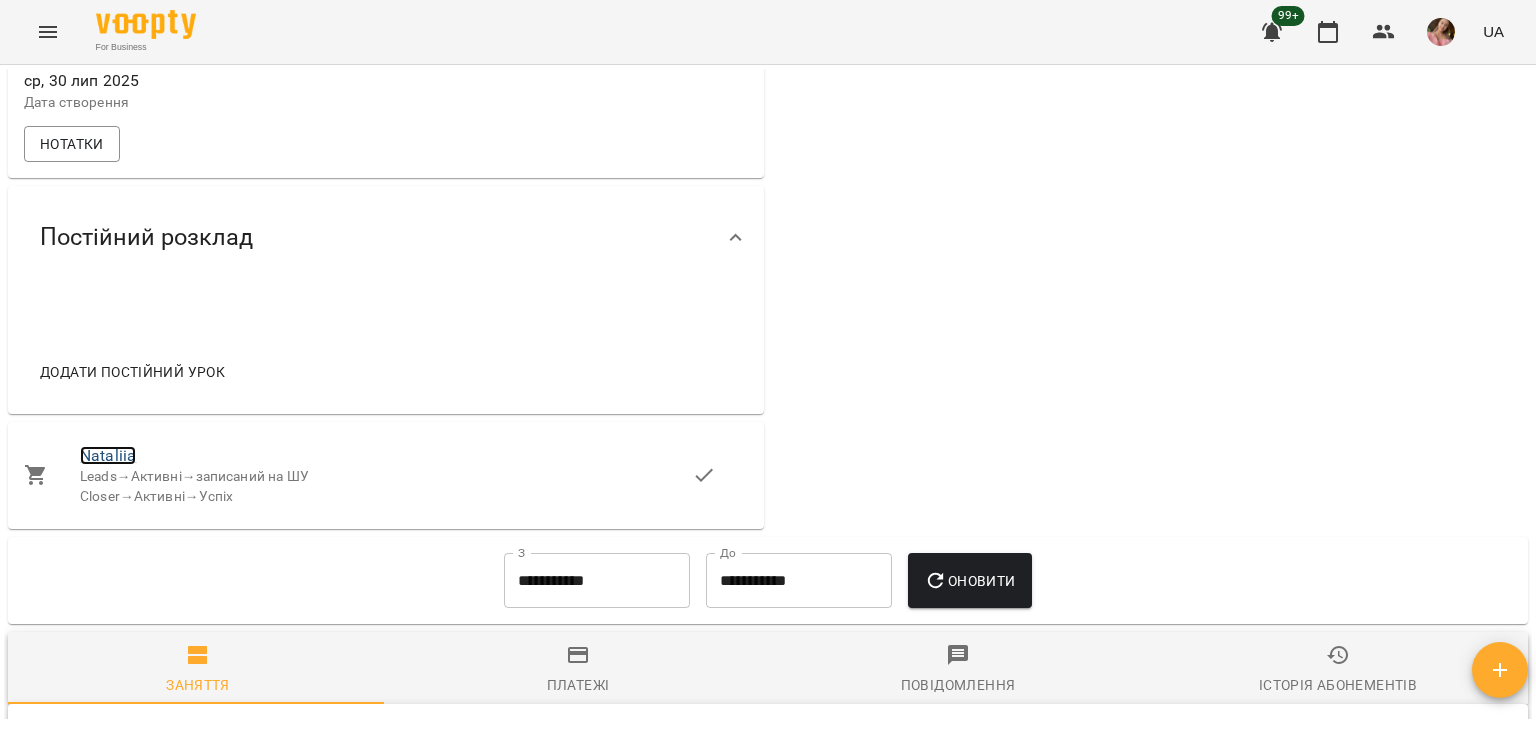click on "Nataliia" at bounding box center (108, 455) 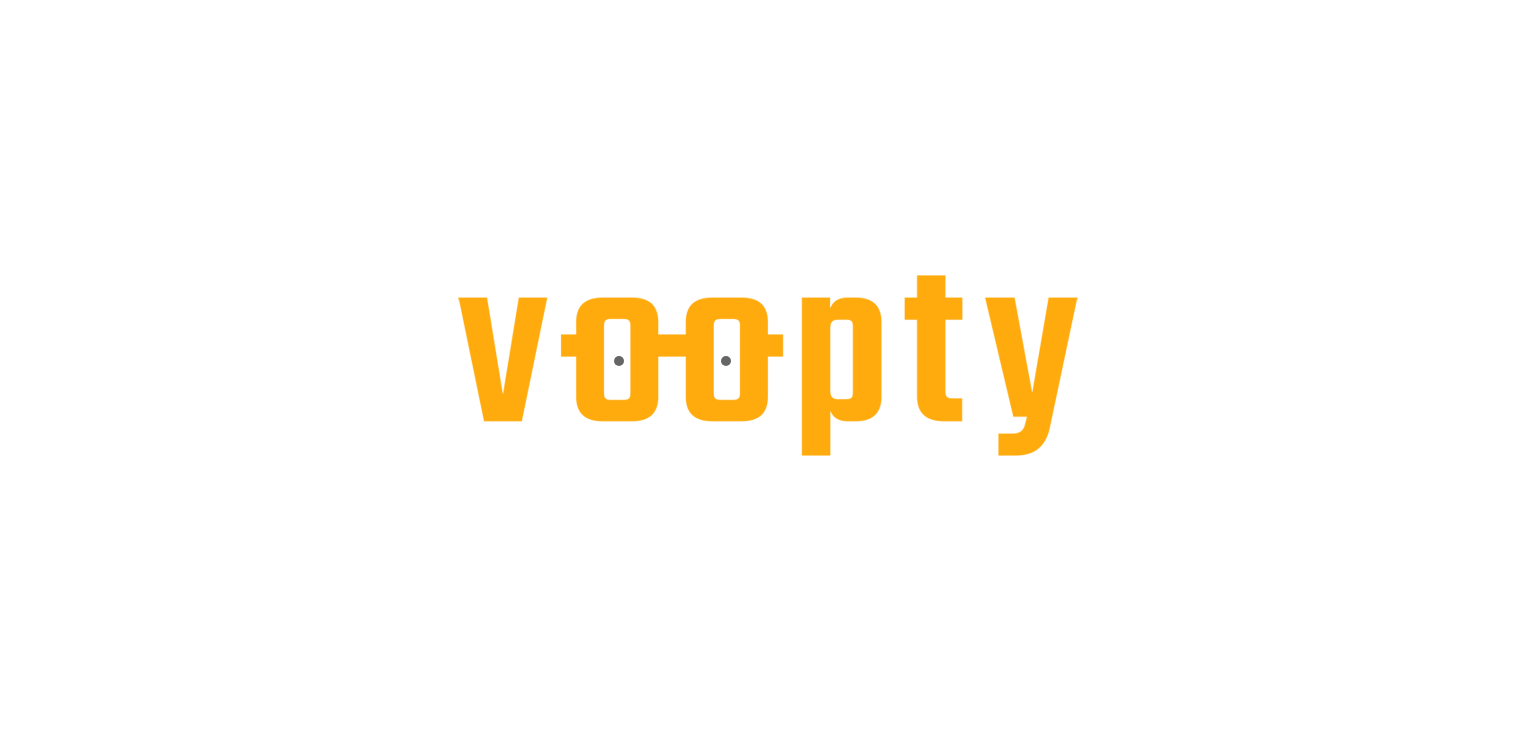 scroll, scrollTop: 0, scrollLeft: 0, axis: both 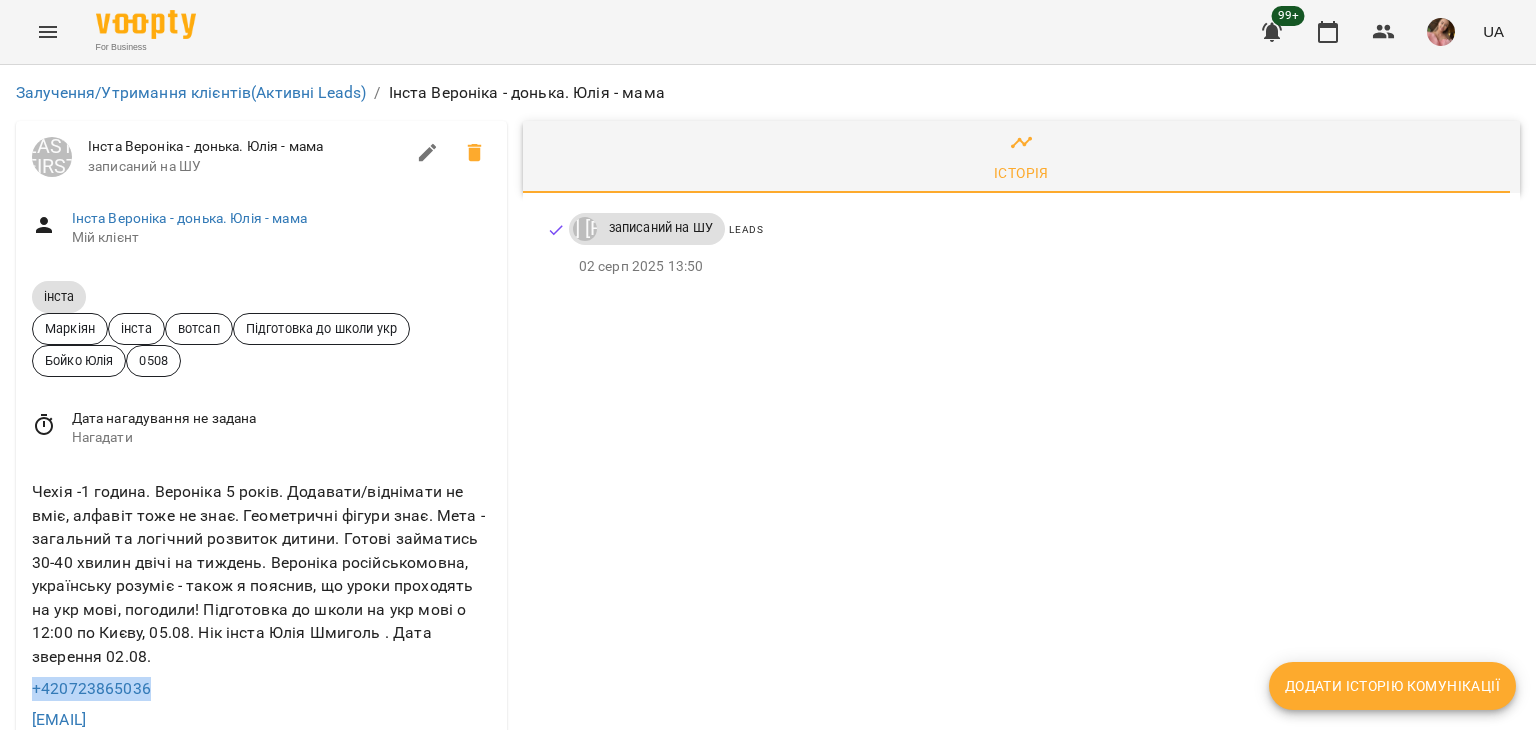 drag, startPoint x: 217, startPoint y: 485, endPoint x: 0, endPoint y: 489, distance: 217.03687 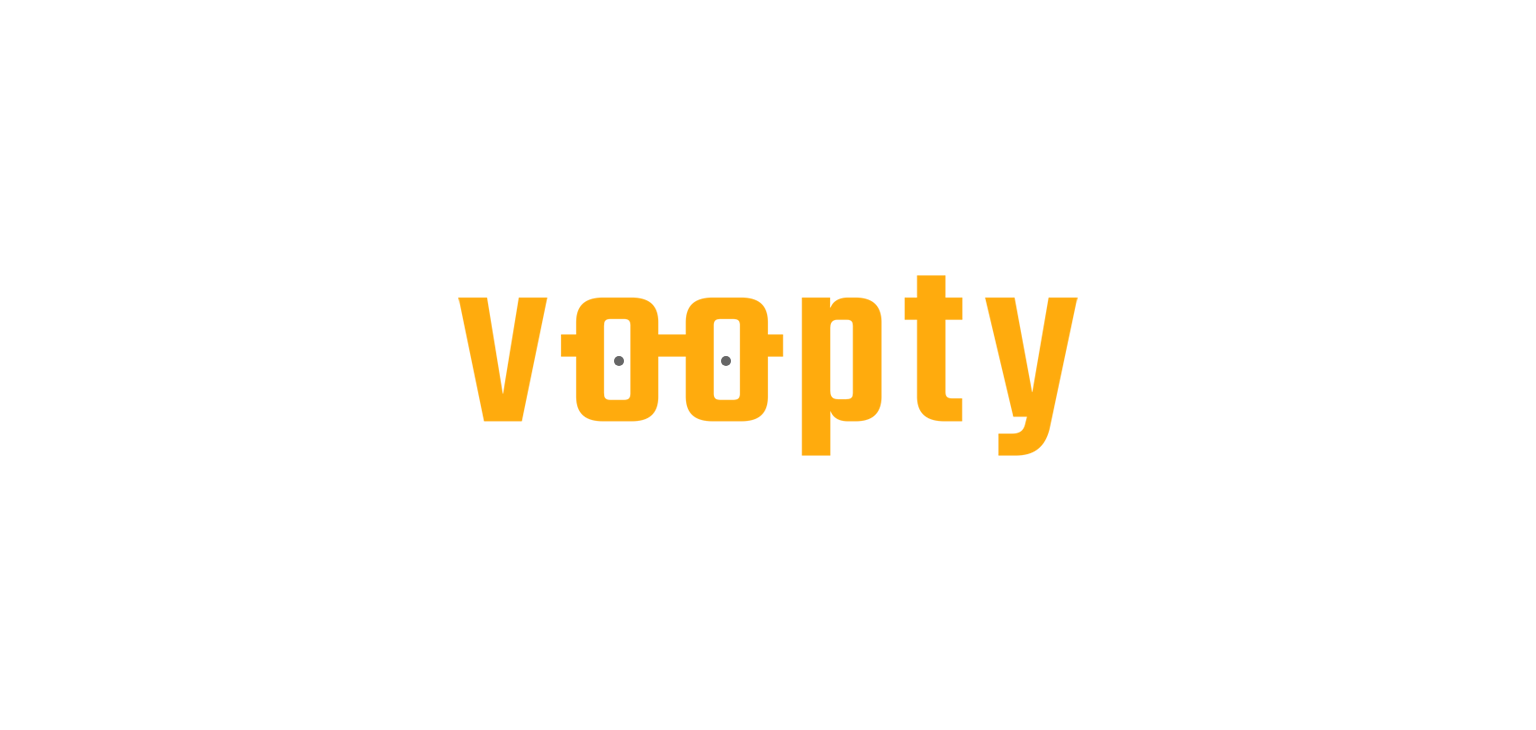 scroll, scrollTop: 0, scrollLeft: 0, axis: both 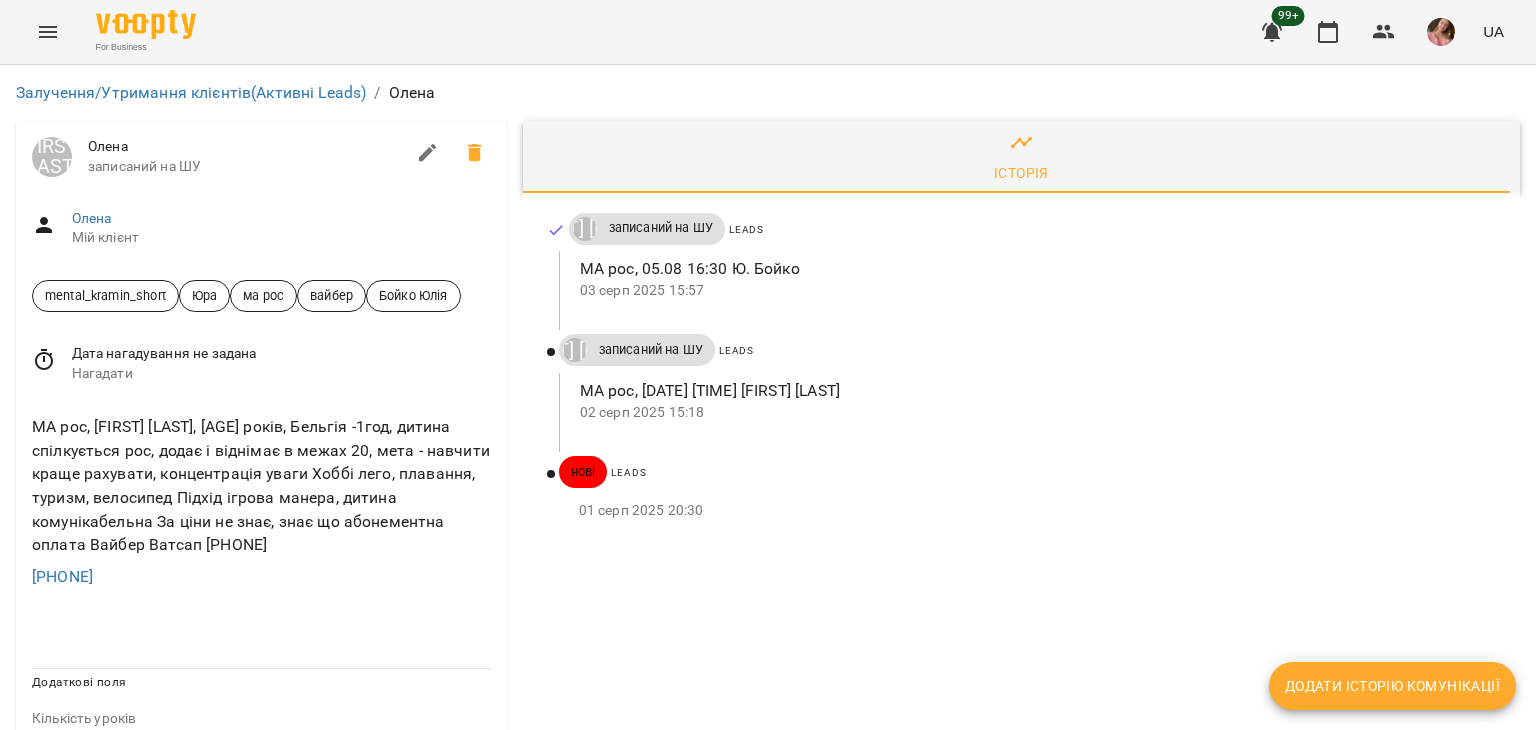 drag, startPoint x: 160, startPoint y: 574, endPoint x: 0, endPoint y: 557, distance: 160.90059 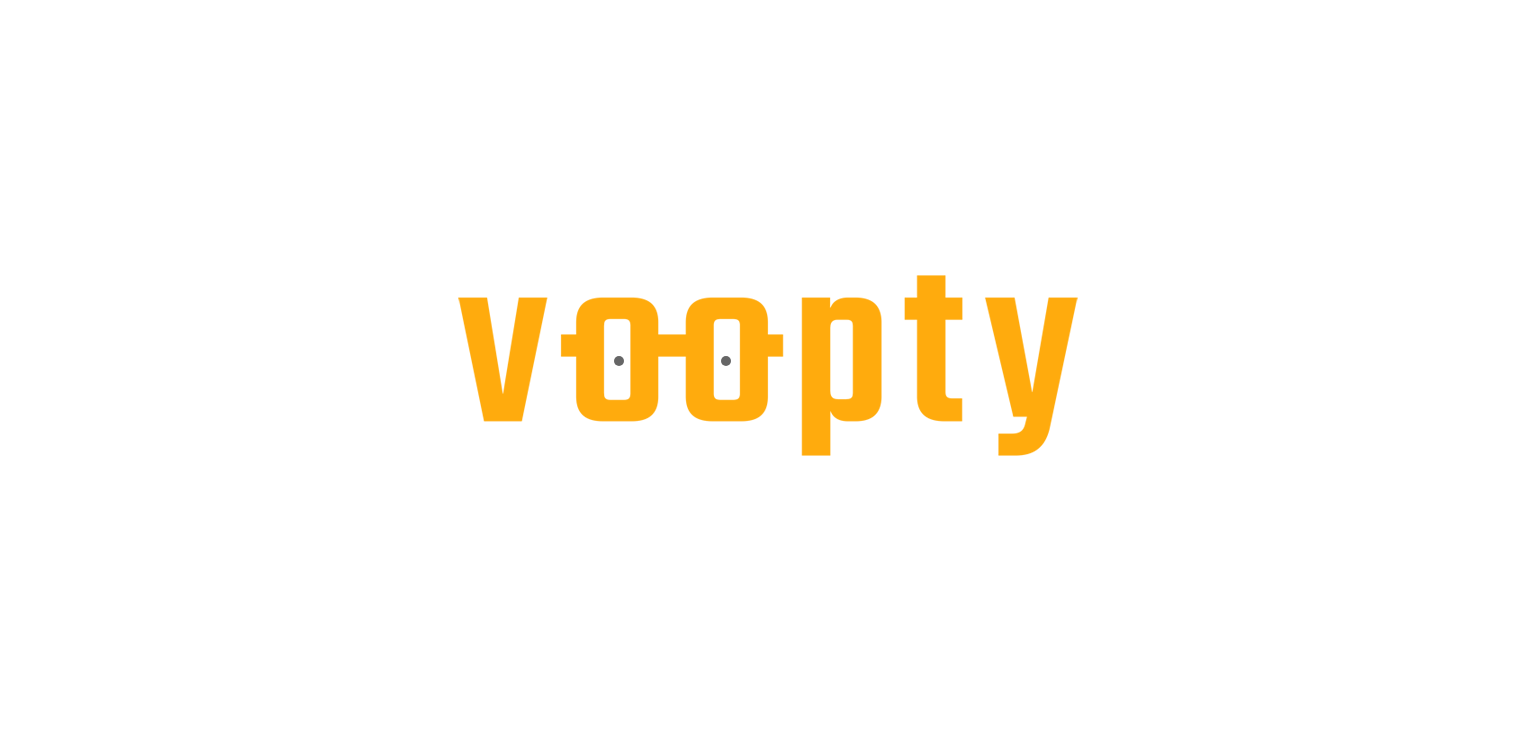 scroll, scrollTop: 0, scrollLeft: 0, axis: both 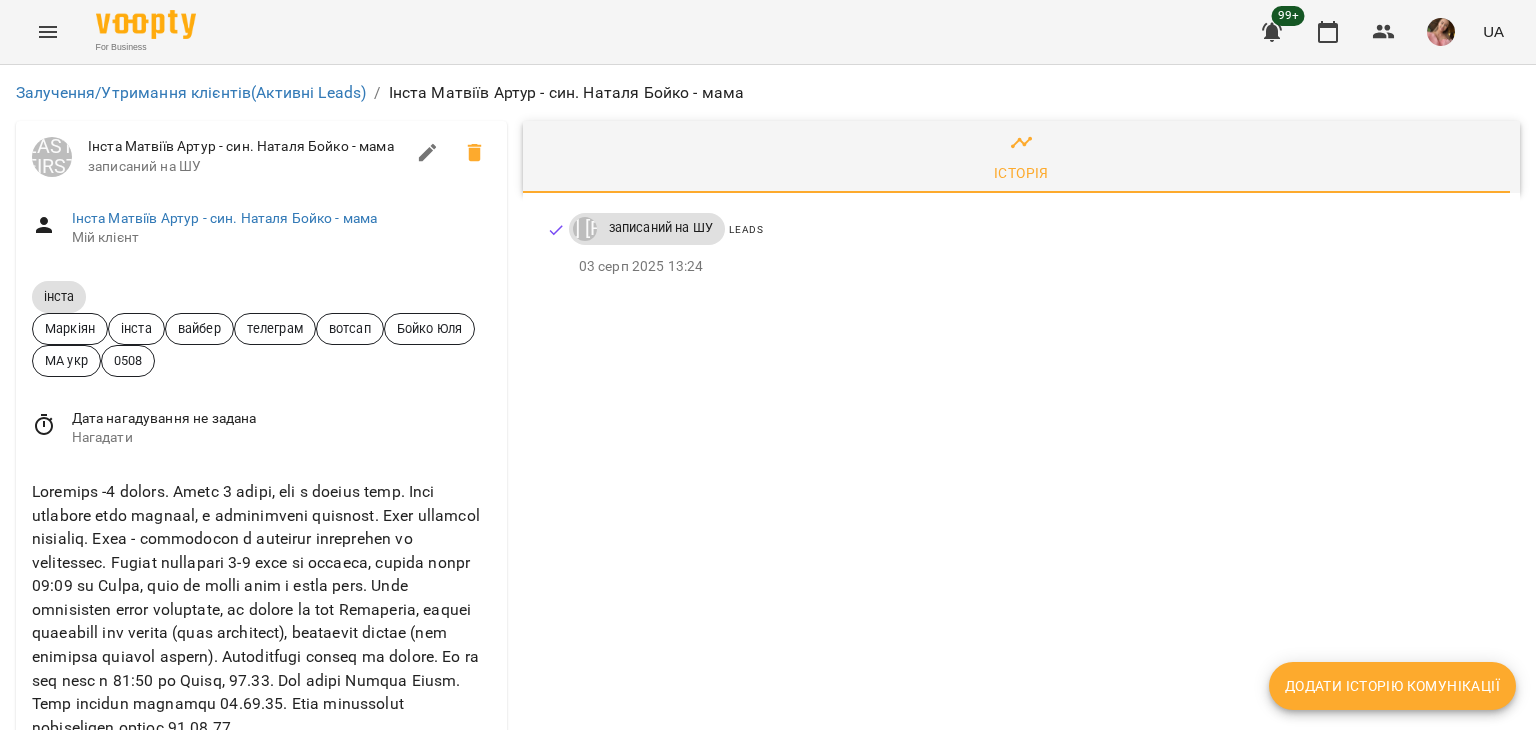 drag, startPoint x: 137, startPoint y: 581, endPoint x: 0, endPoint y: 601, distance: 138.45216 